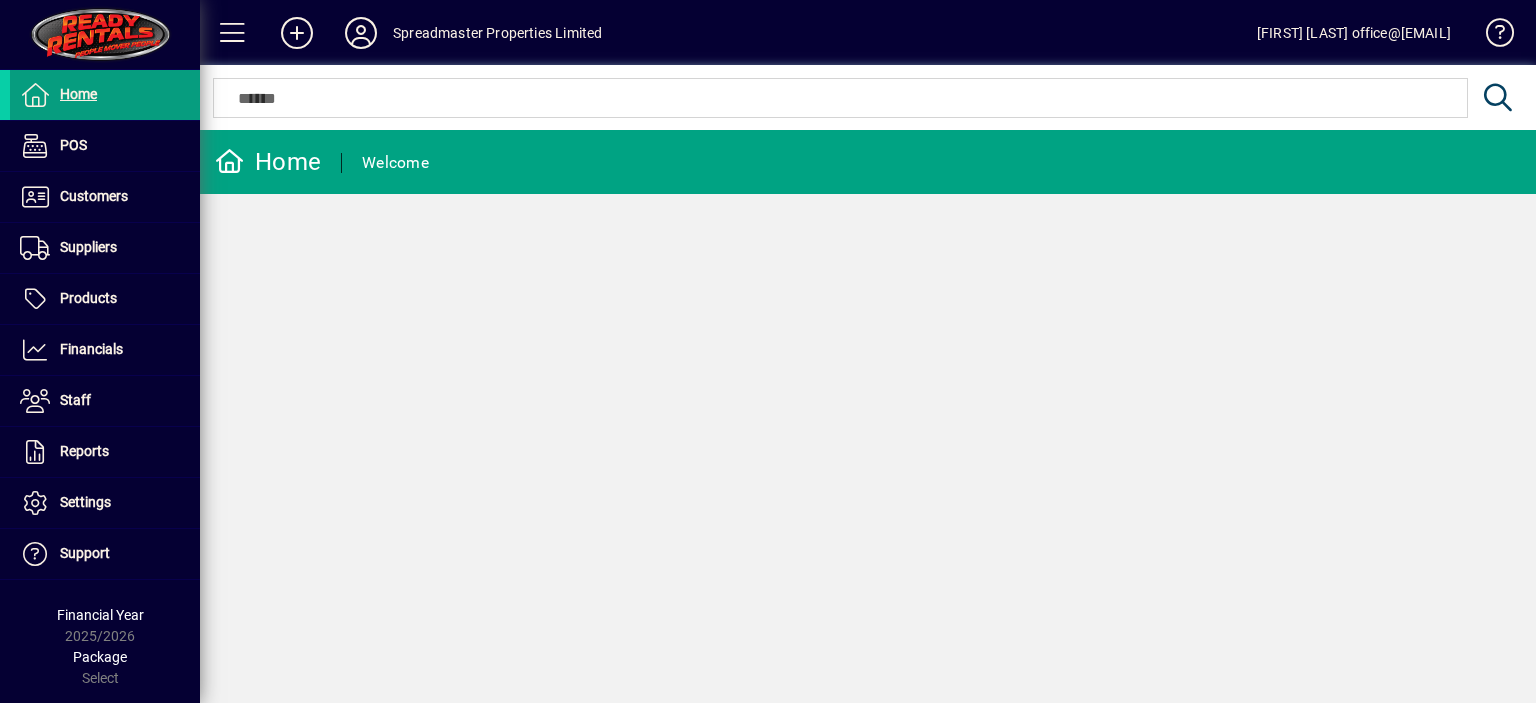 scroll, scrollTop: 0, scrollLeft: 0, axis: both 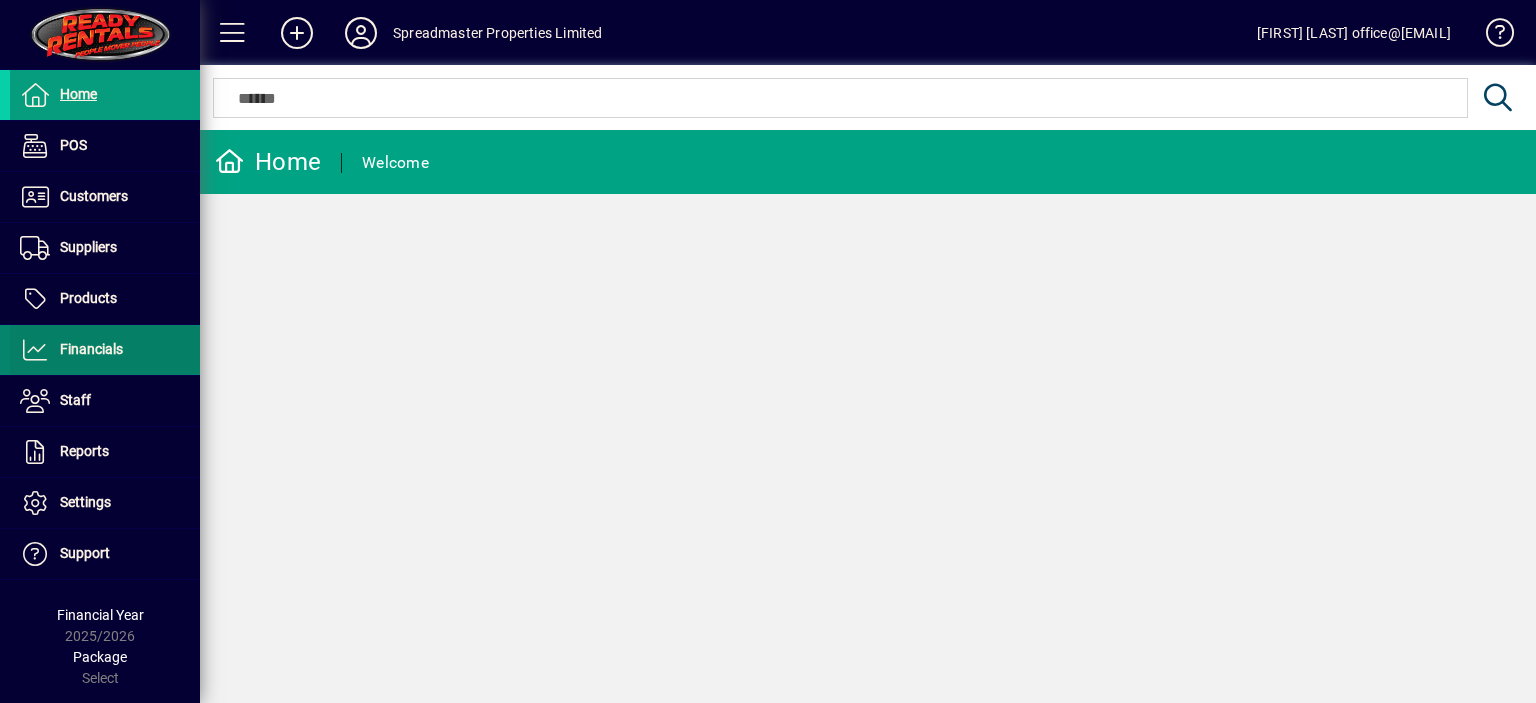 click on "Financials" at bounding box center [91, 349] 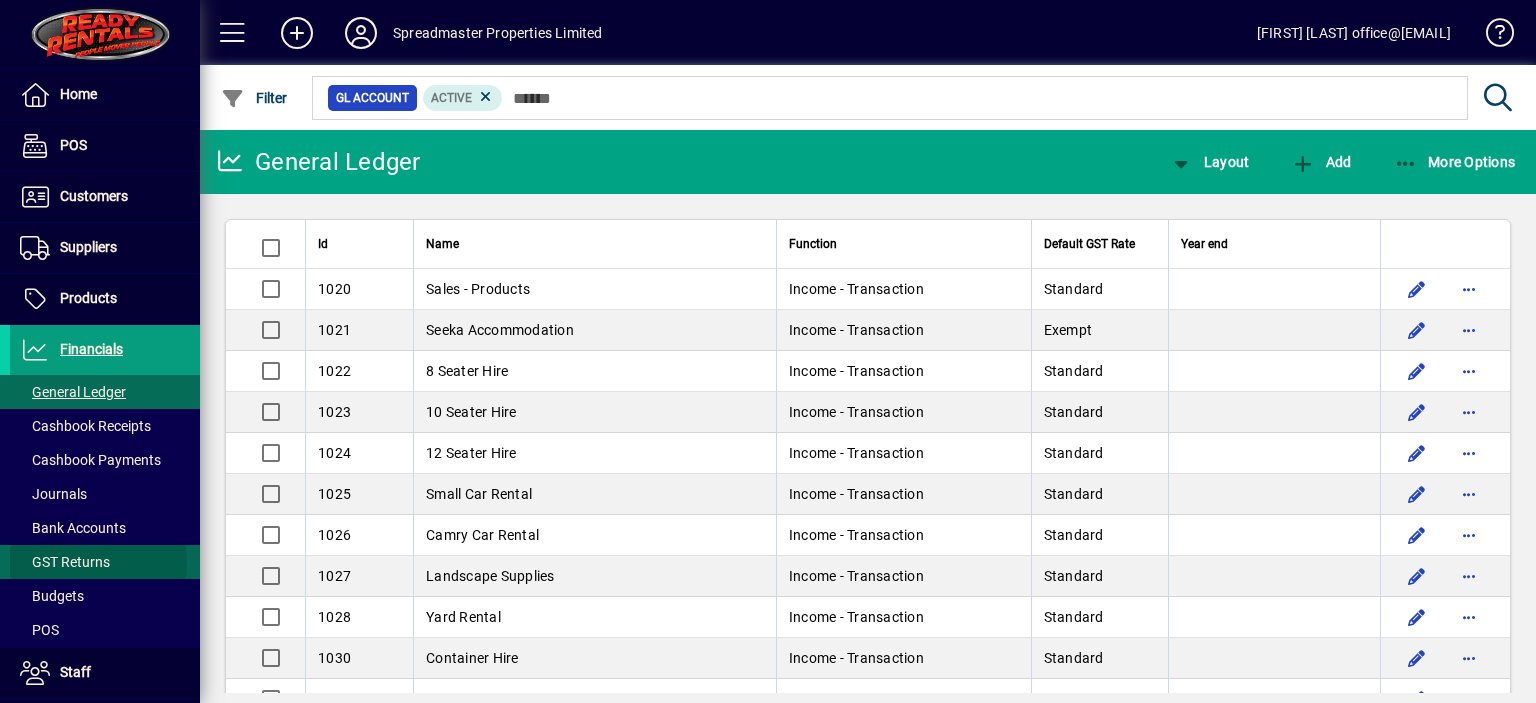click on "GST Returns" at bounding box center [65, 562] 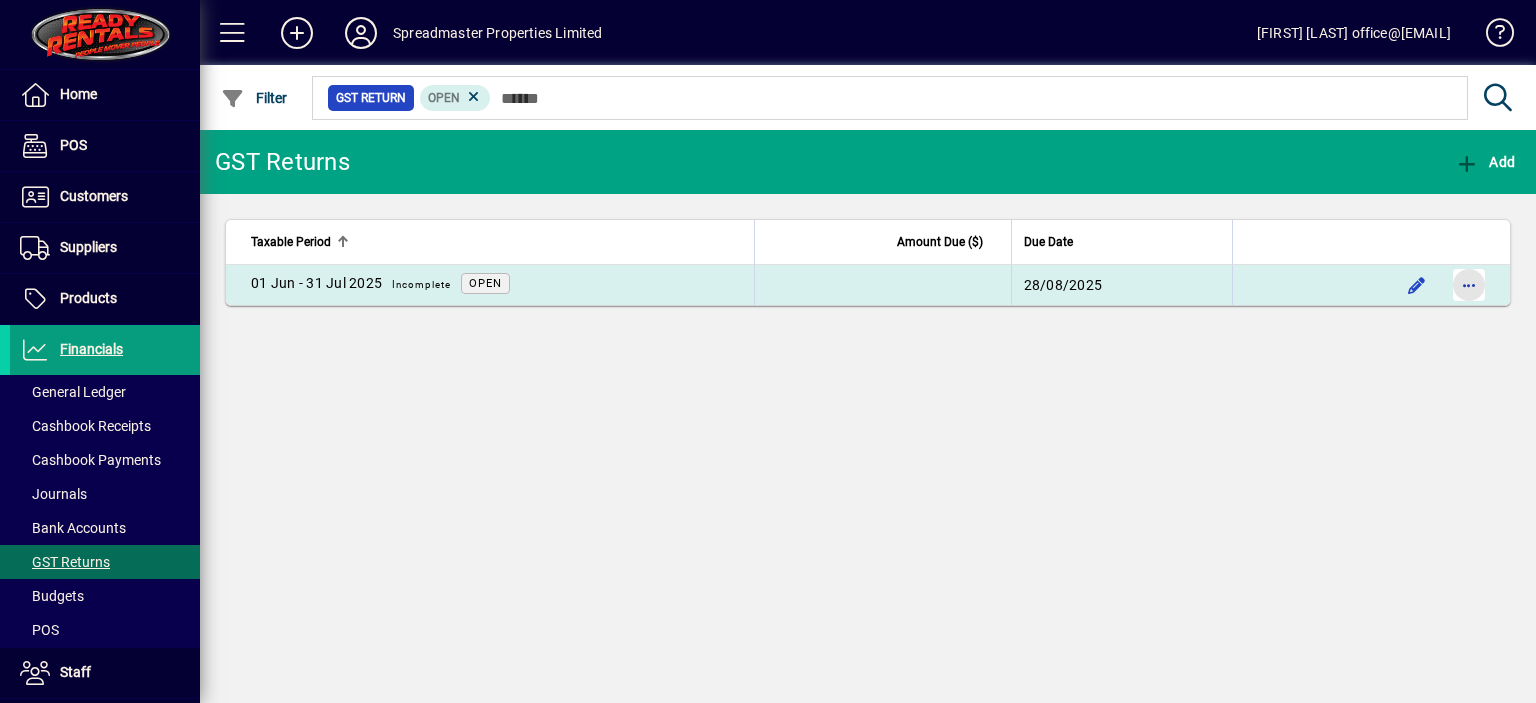 click at bounding box center [1469, 285] 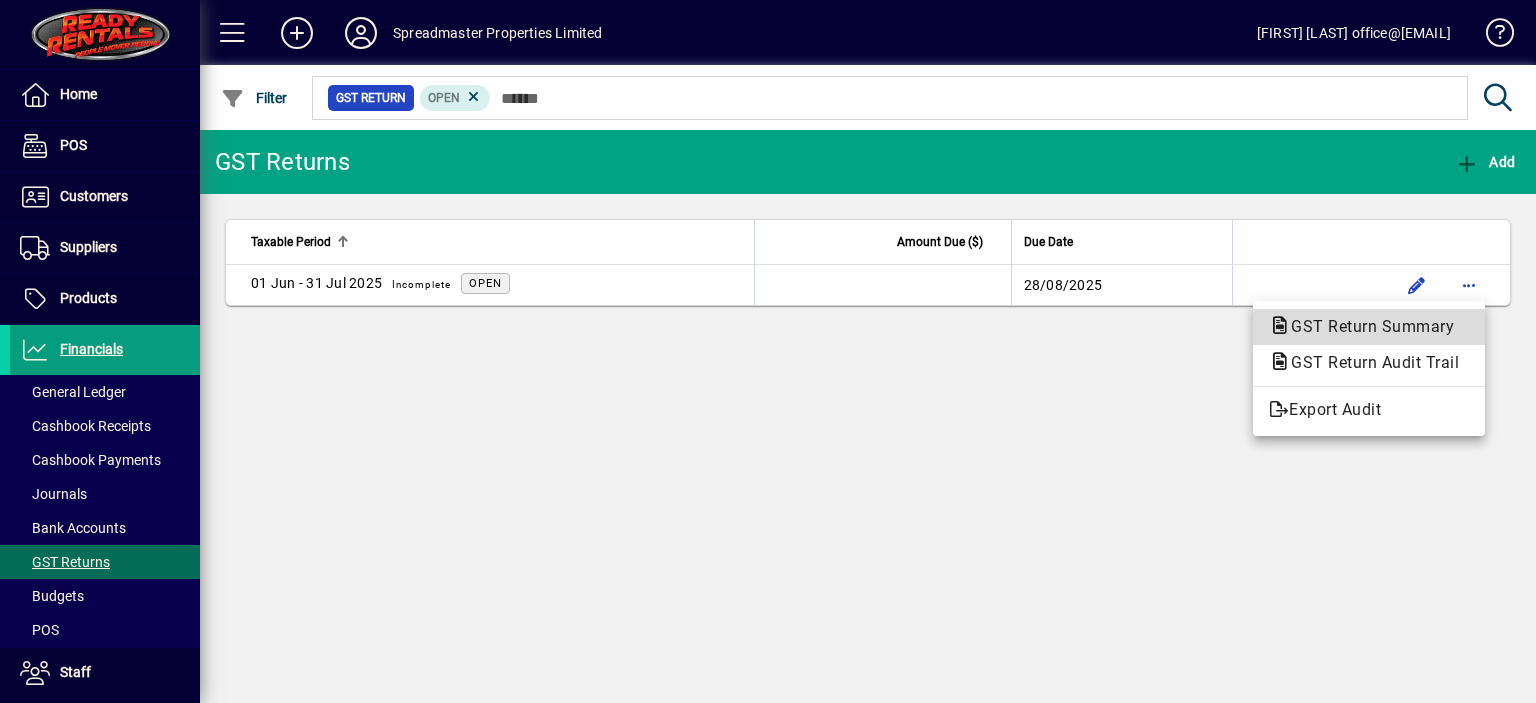 click on "GST Return Summary" 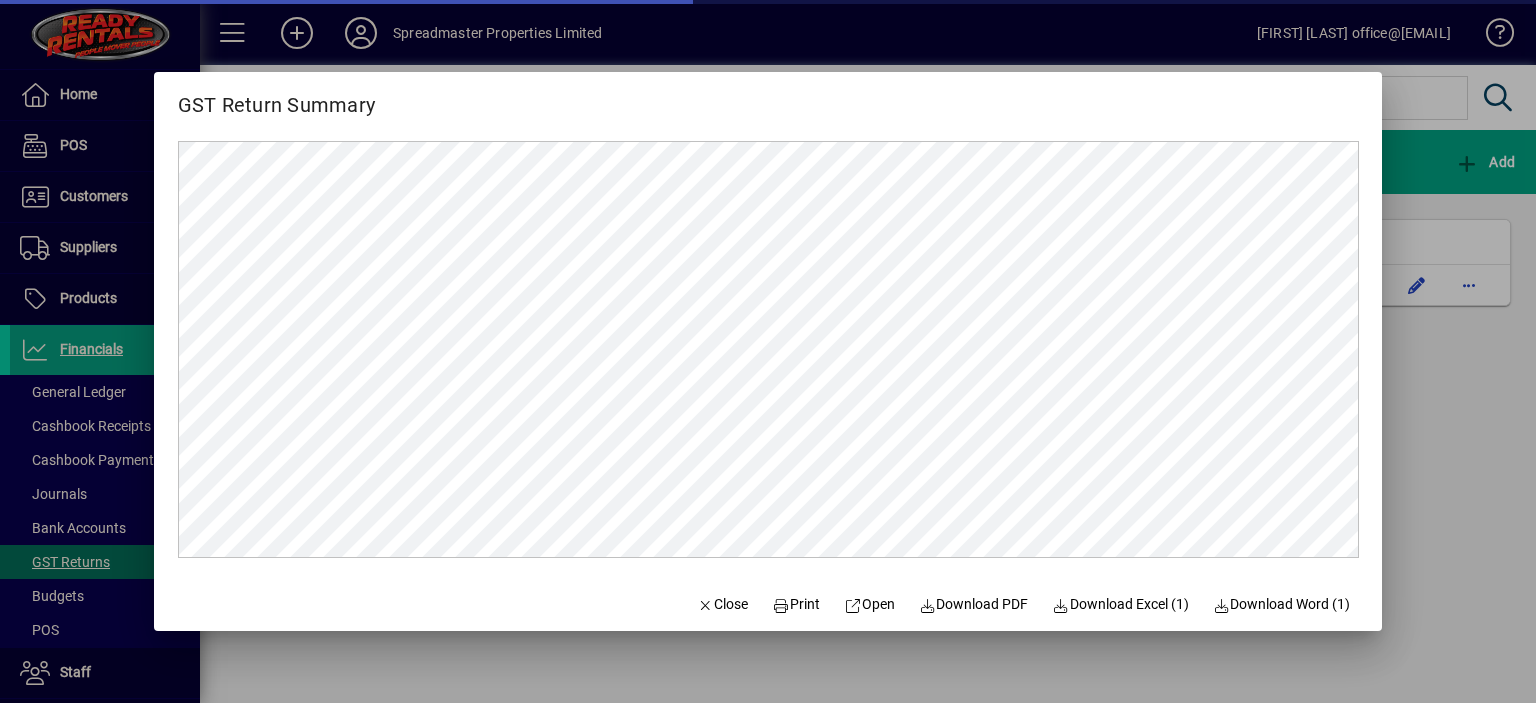 scroll, scrollTop: 0, scrollLeft: 0, axis: both 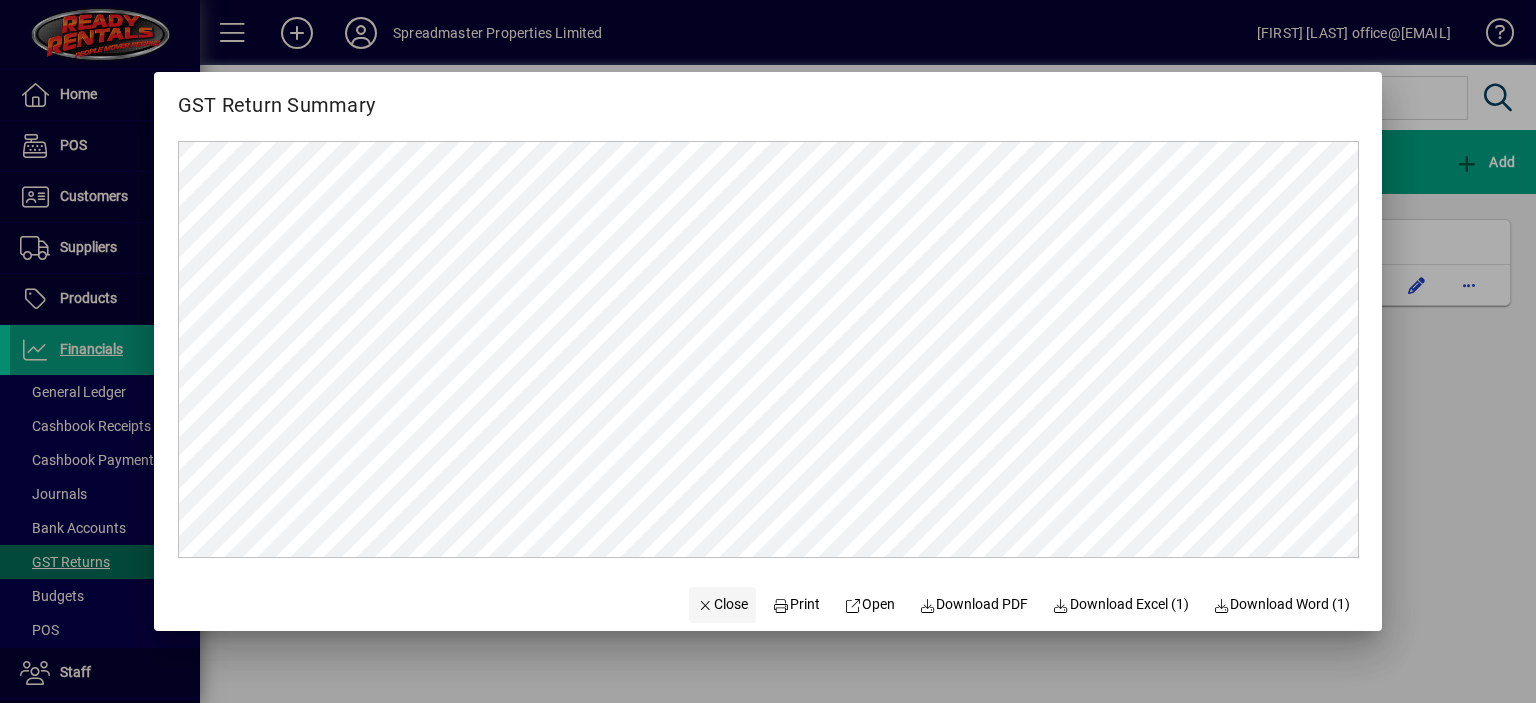 click on "Close" 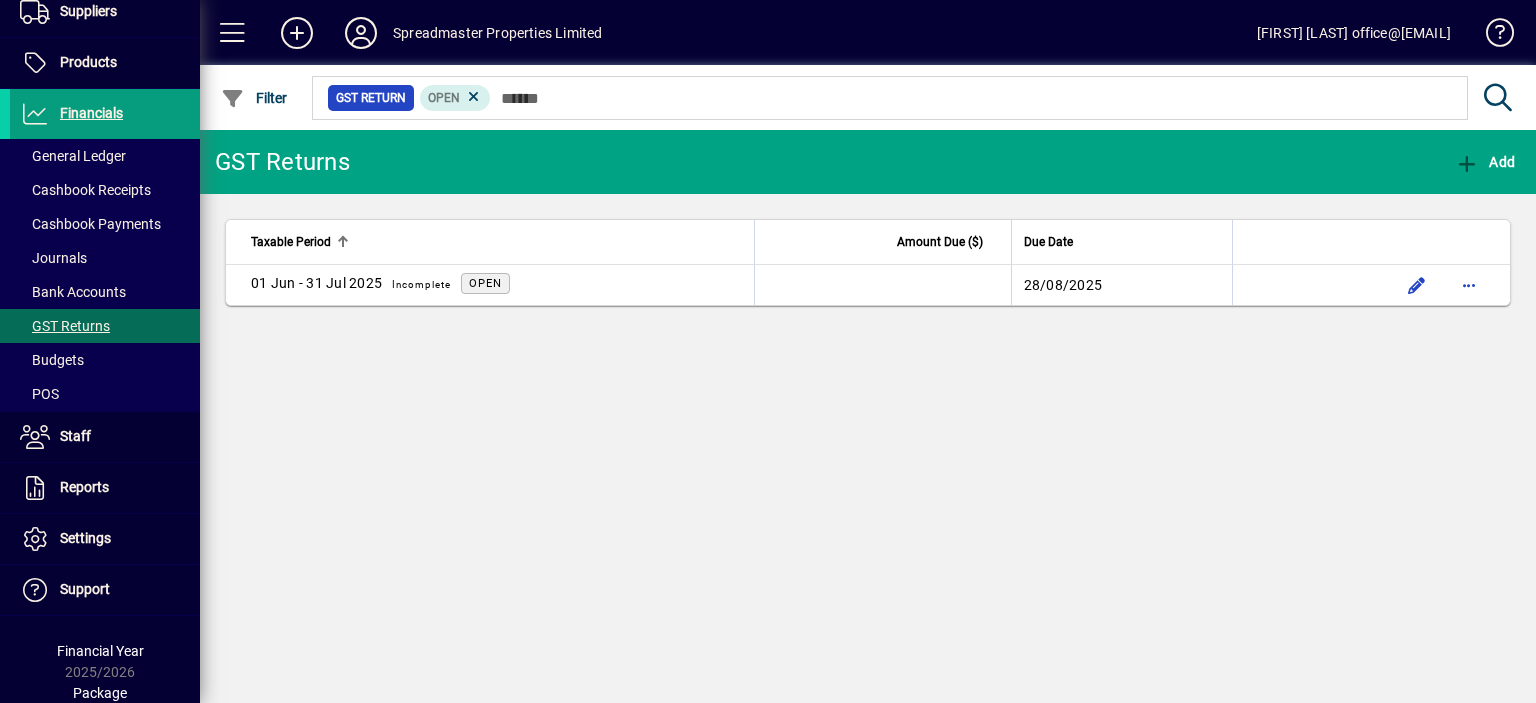 scroll, scrollTop: 256, scrollLeft: 0, axis: vertical 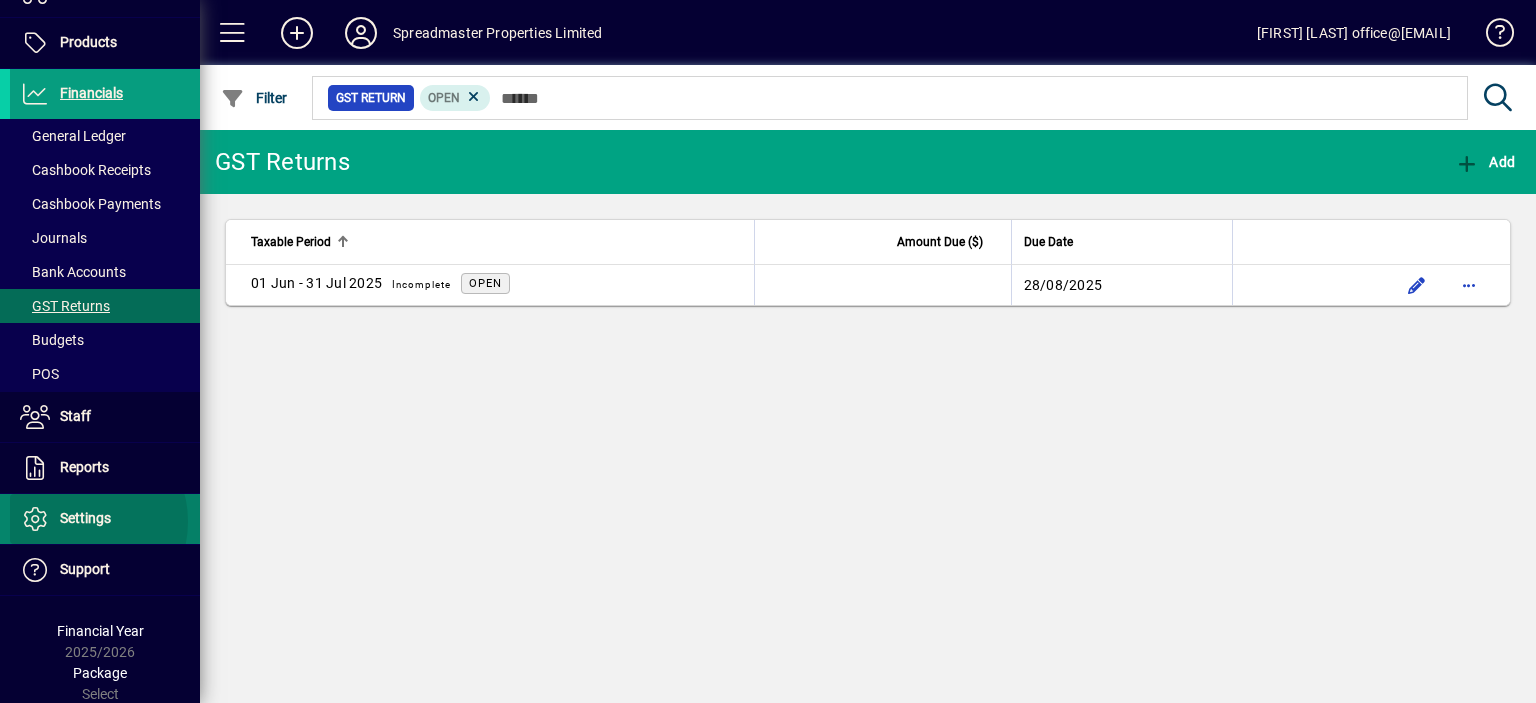 click on "Settings" at bounding box center [85, 518] 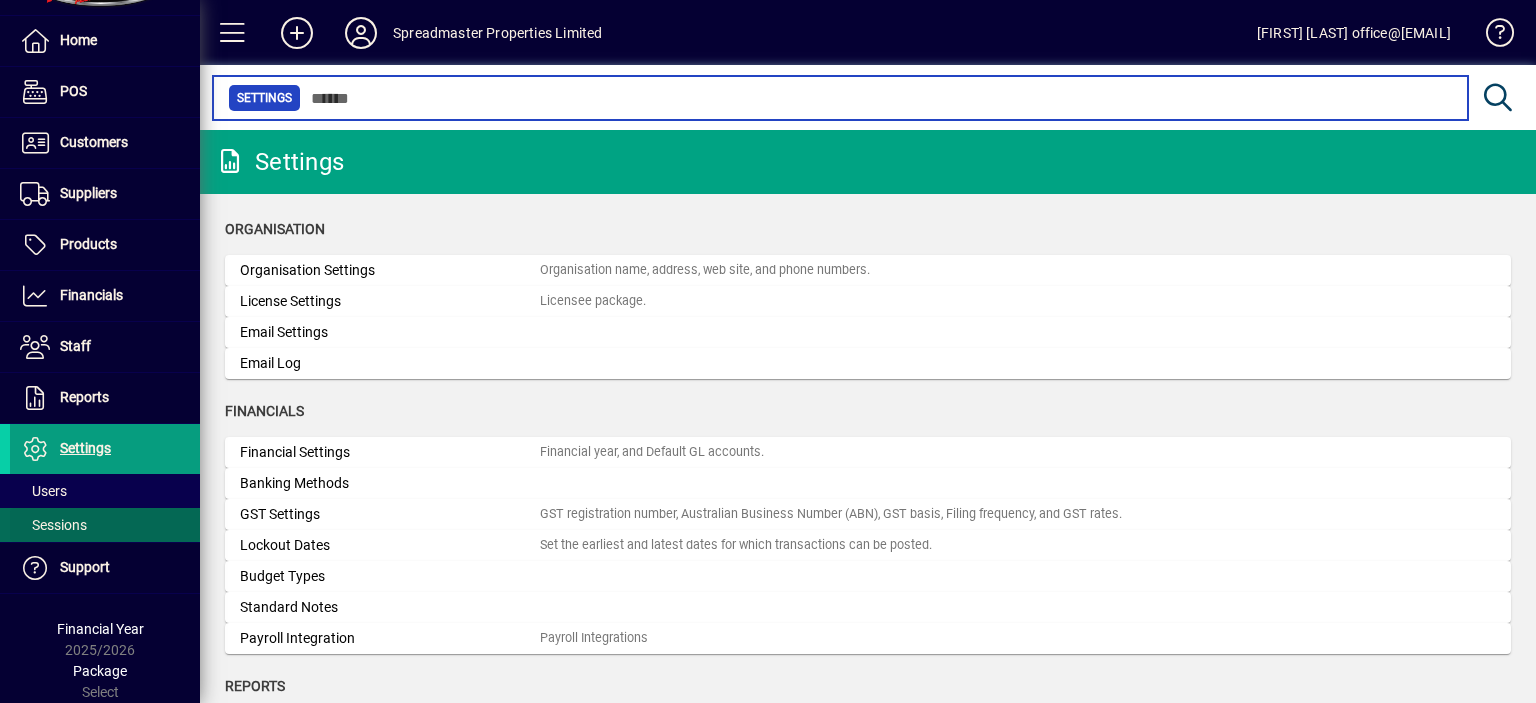 scroll, scrollTop: 52, scrollLeft: 0, axis: vertical 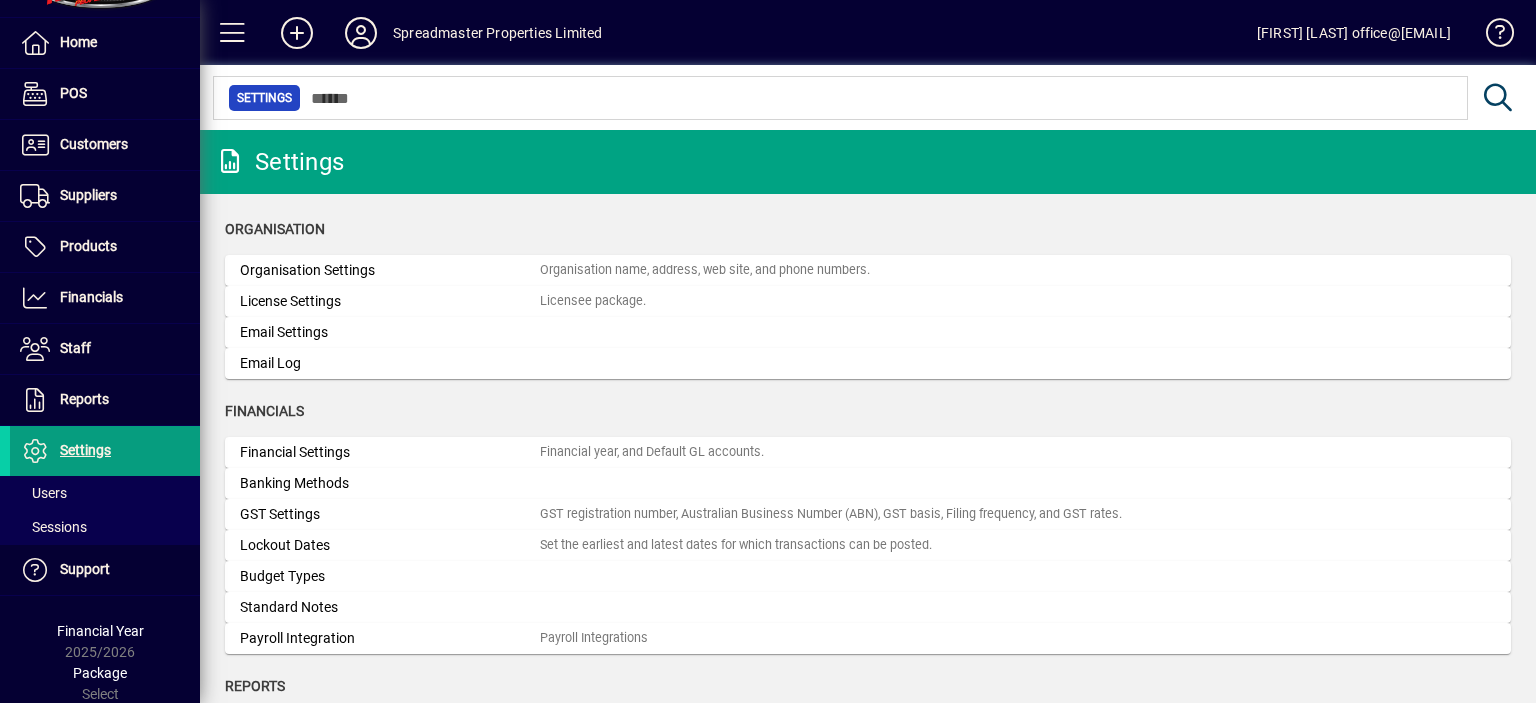 click on "Organisation Settings" 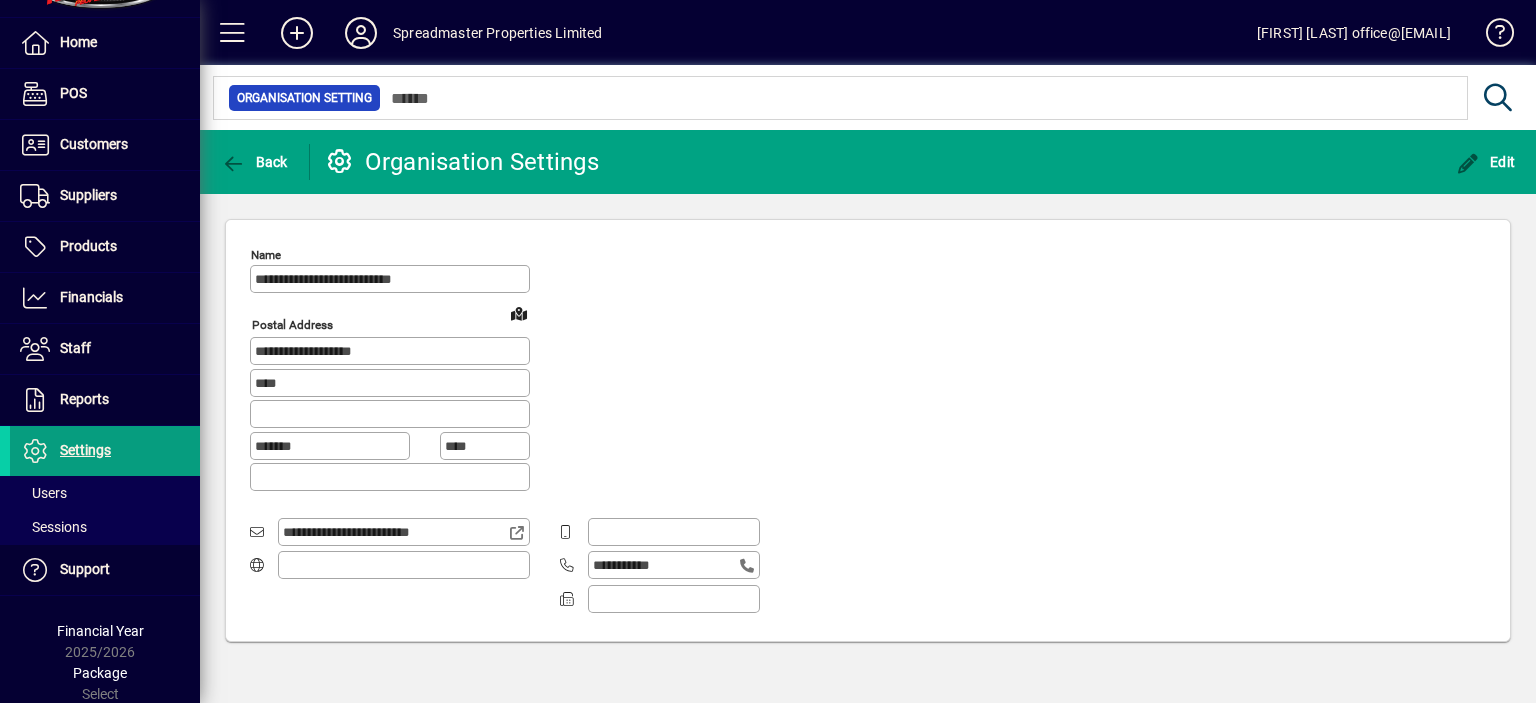 type on "**********" 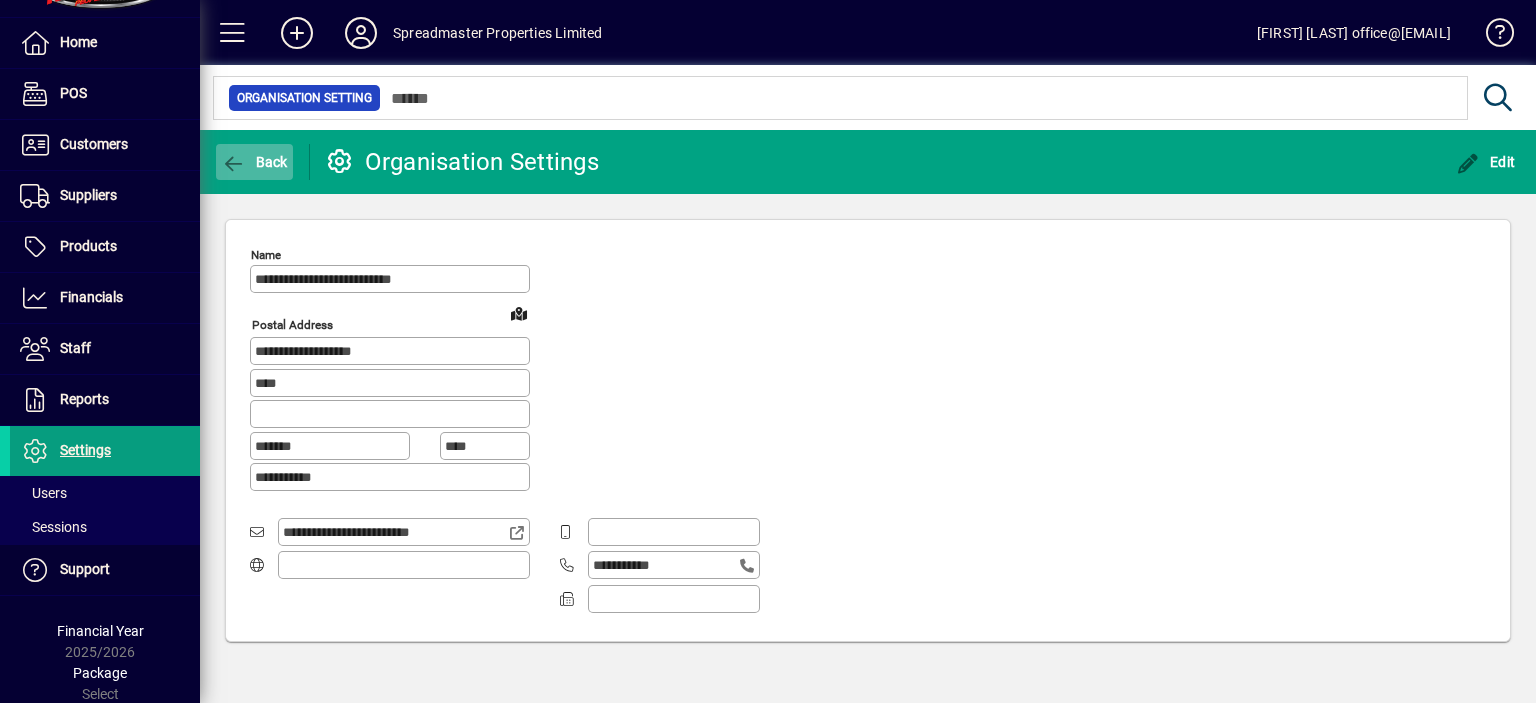 click 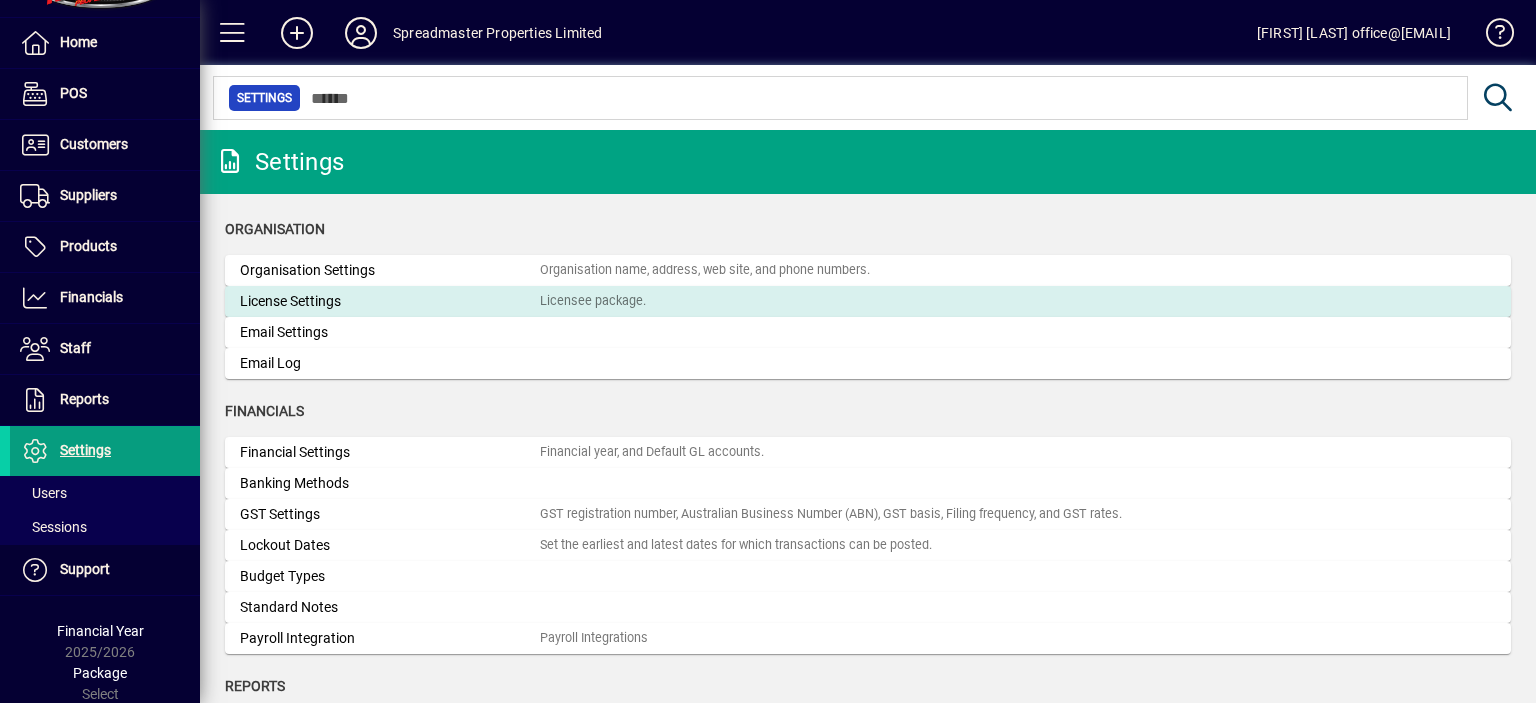 click on "License Settings" 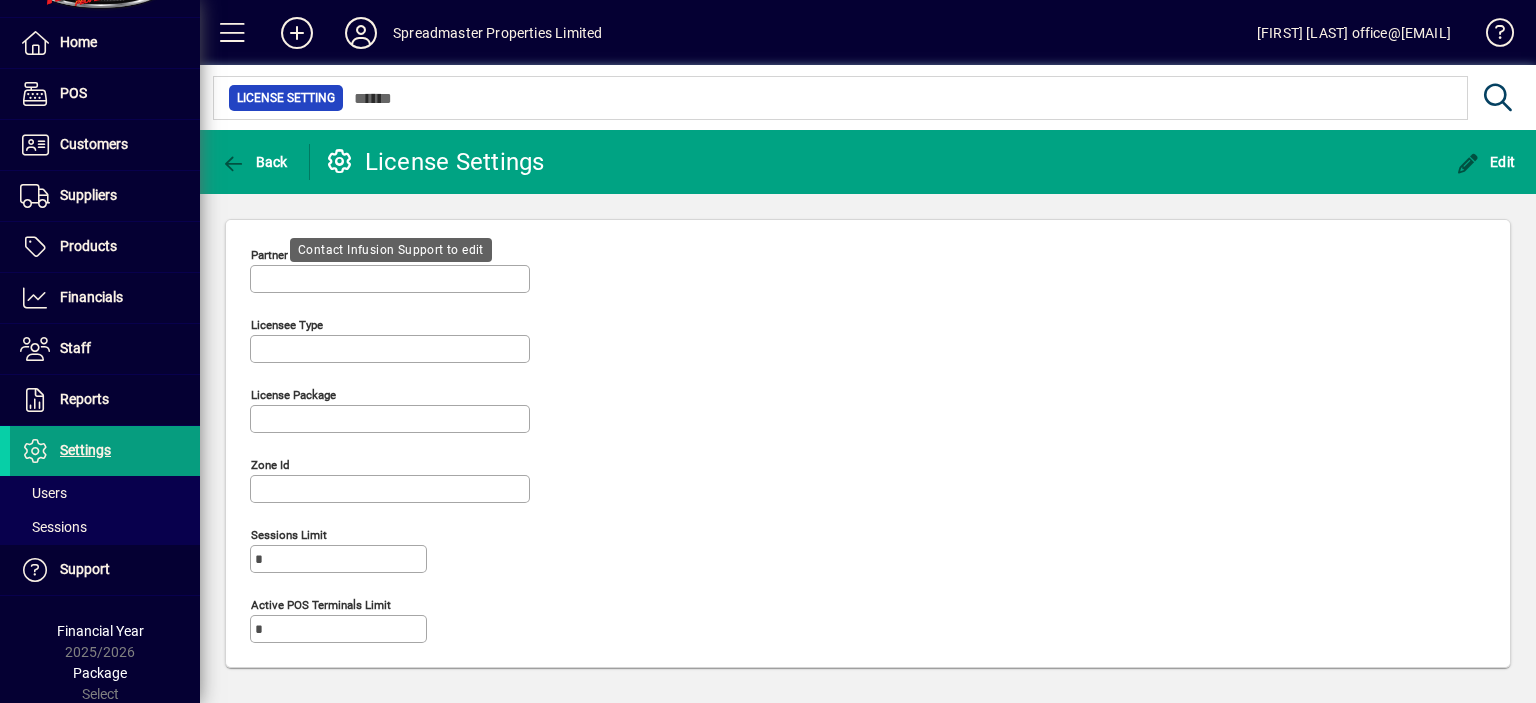 type on "**********" 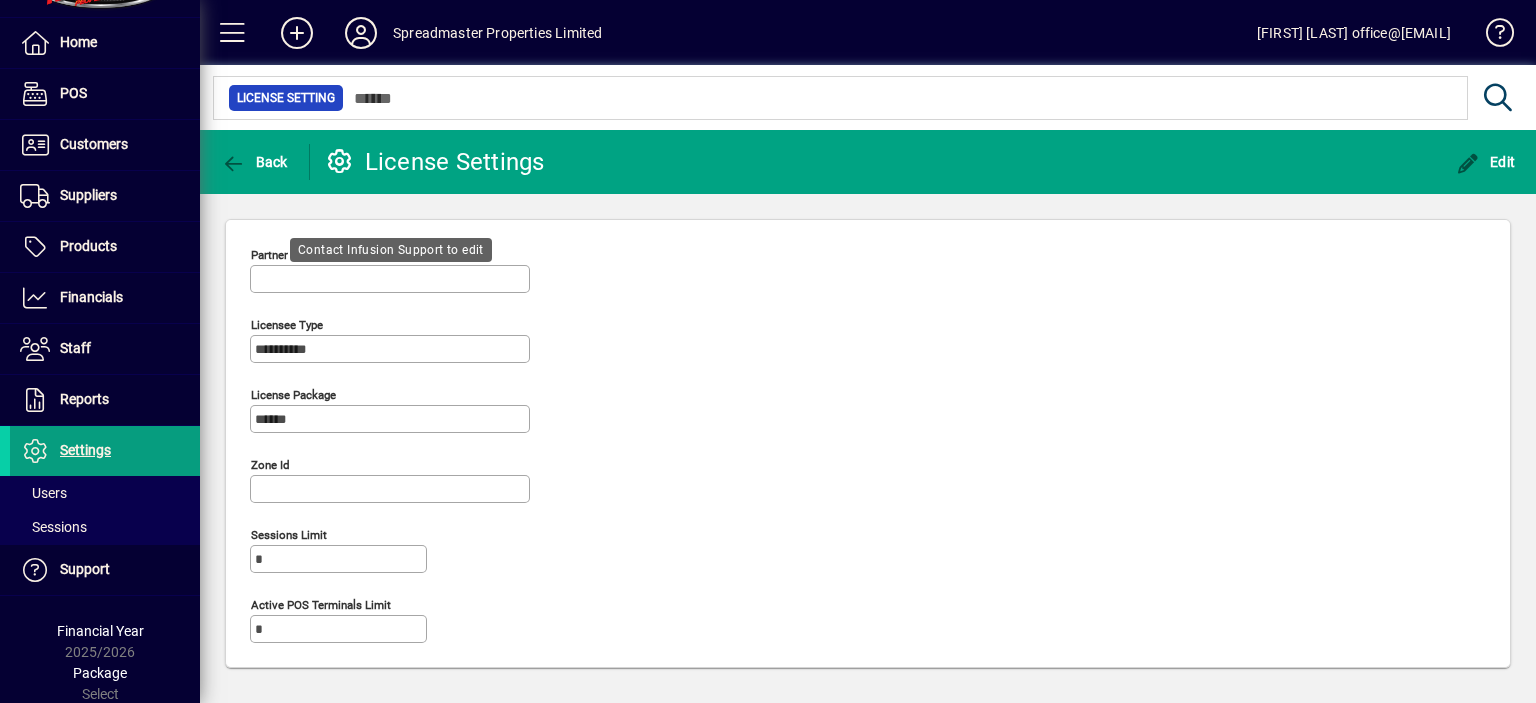 type on "**********" 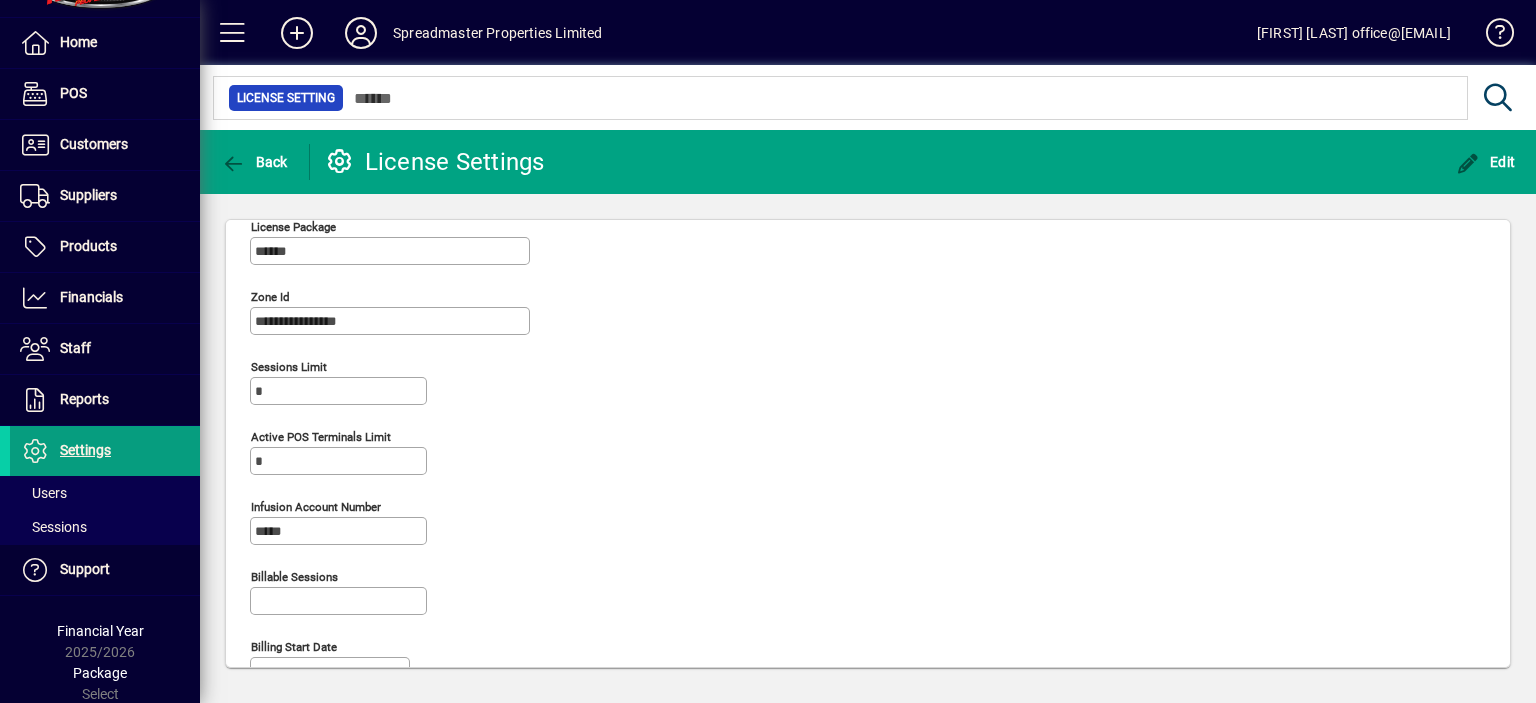 scroll, scrollTop: 0, scrollLeft: 0, axis: both 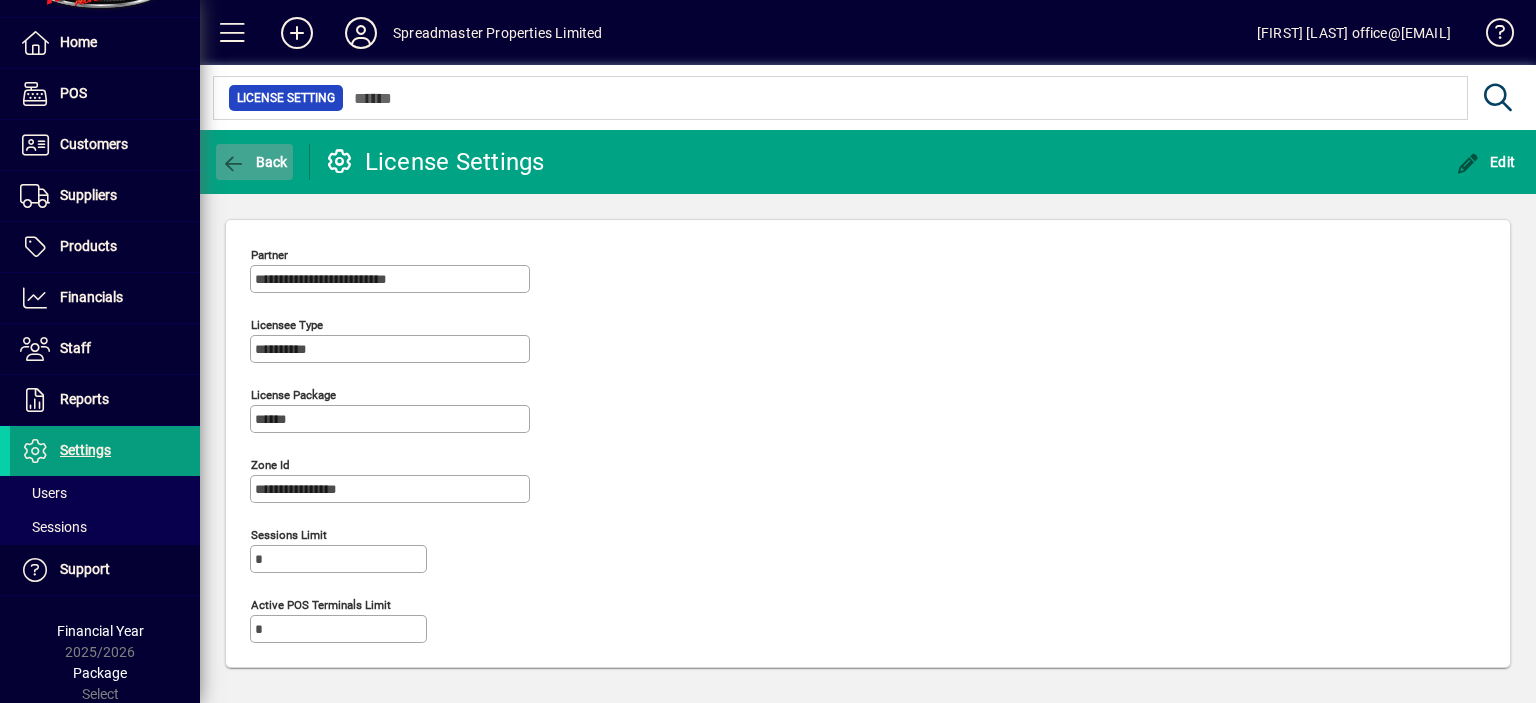 click on "Back" 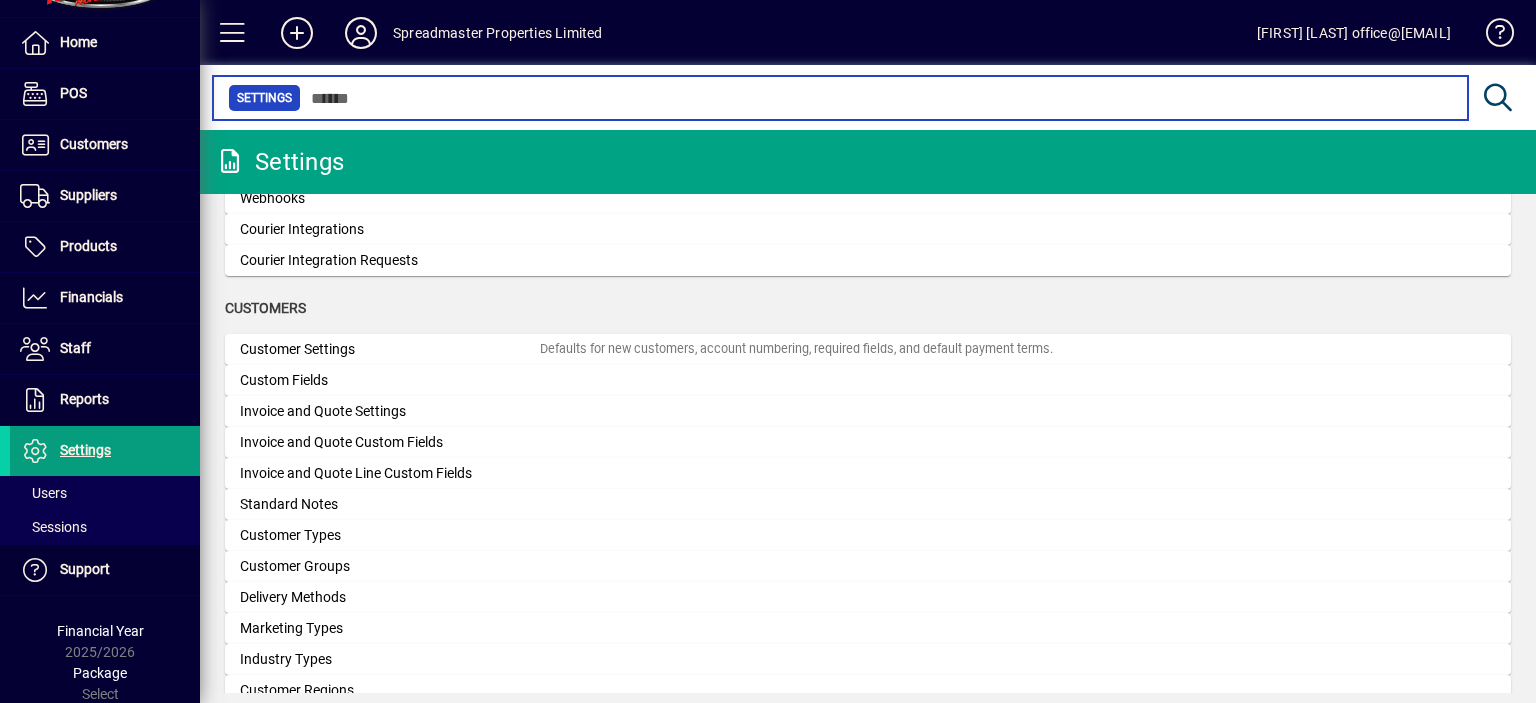 scroll, scrollTop: 1100, scrollLeft: 0, axis: vertical 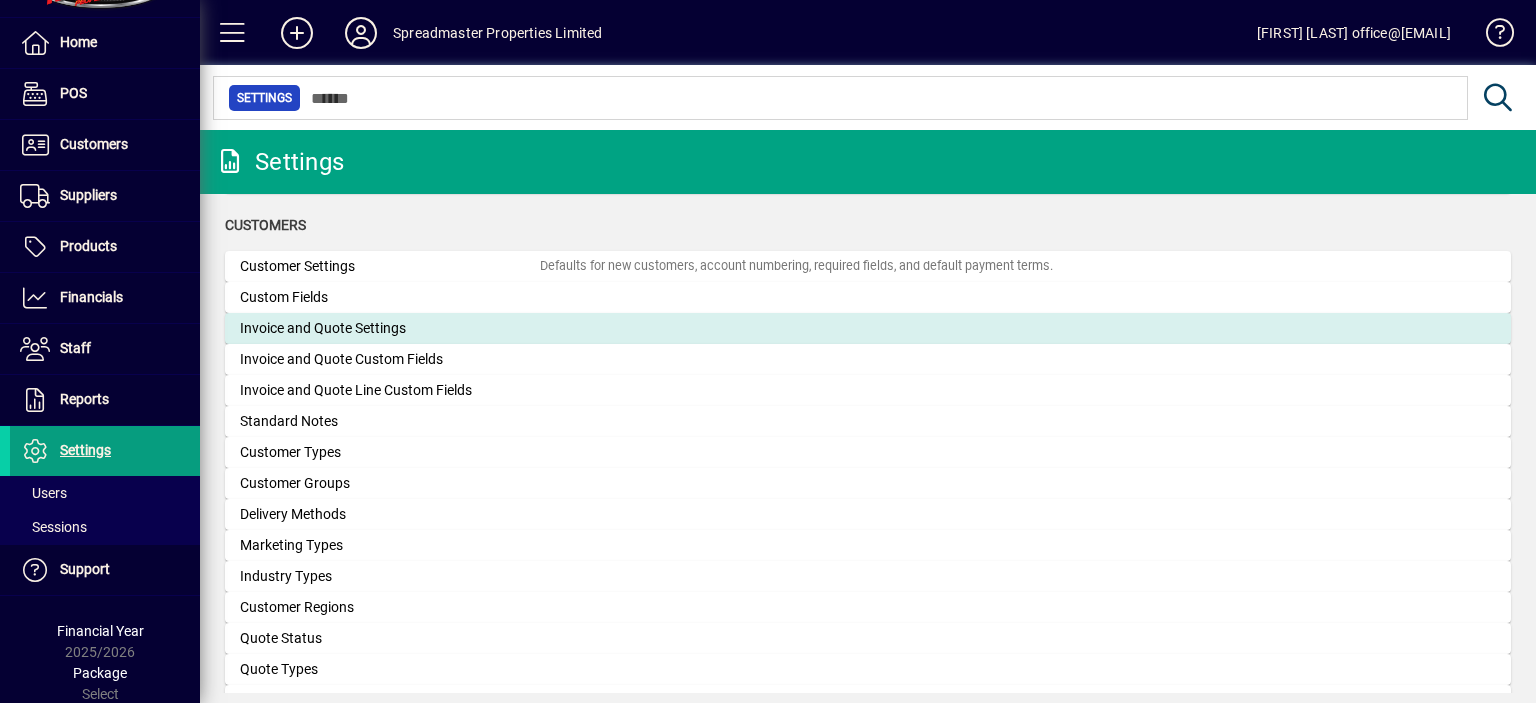 click on "Invoice and Quote Settings" 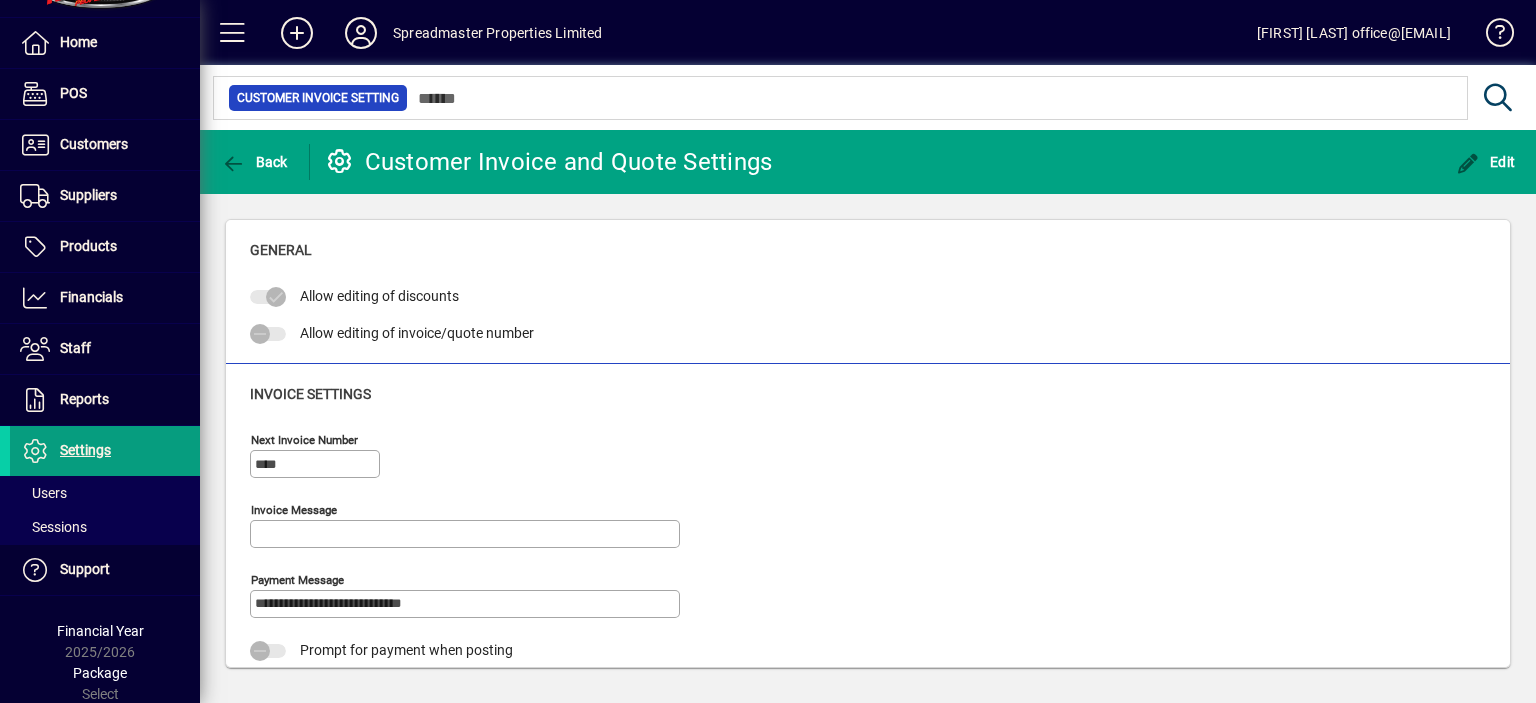 type on "****" 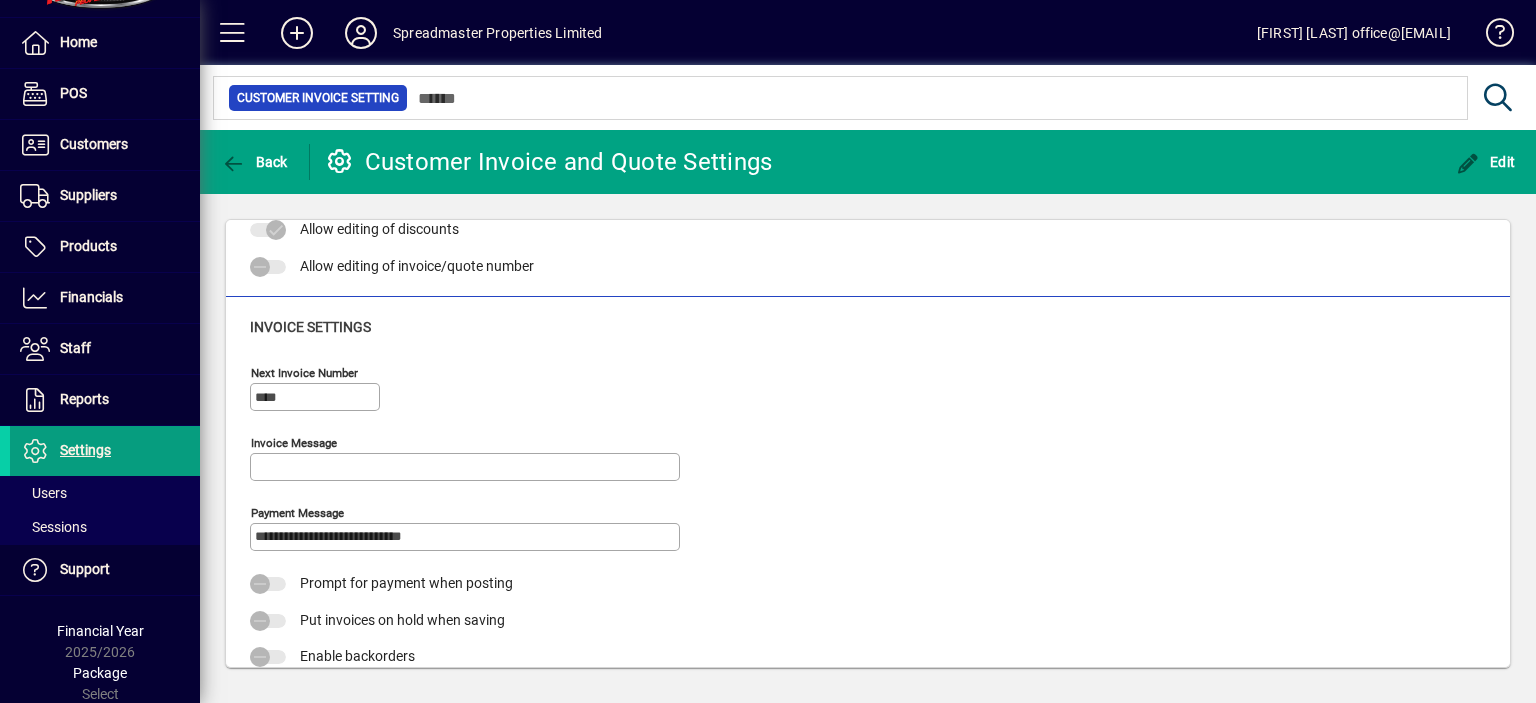 scroll, scrollTop: 100, scrollLeft: 0, axis: vertical 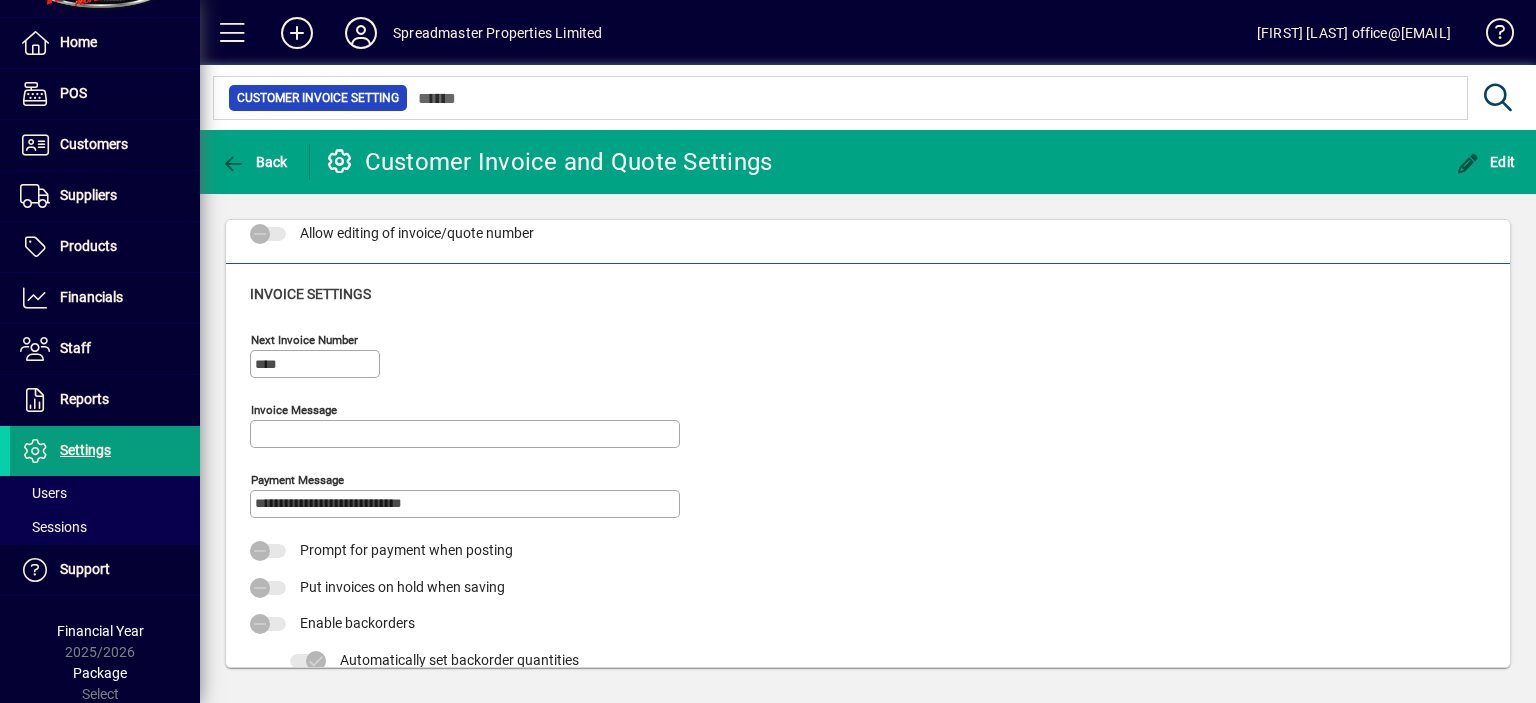 click on "Invoice Message" at bounding box center [467, 434] 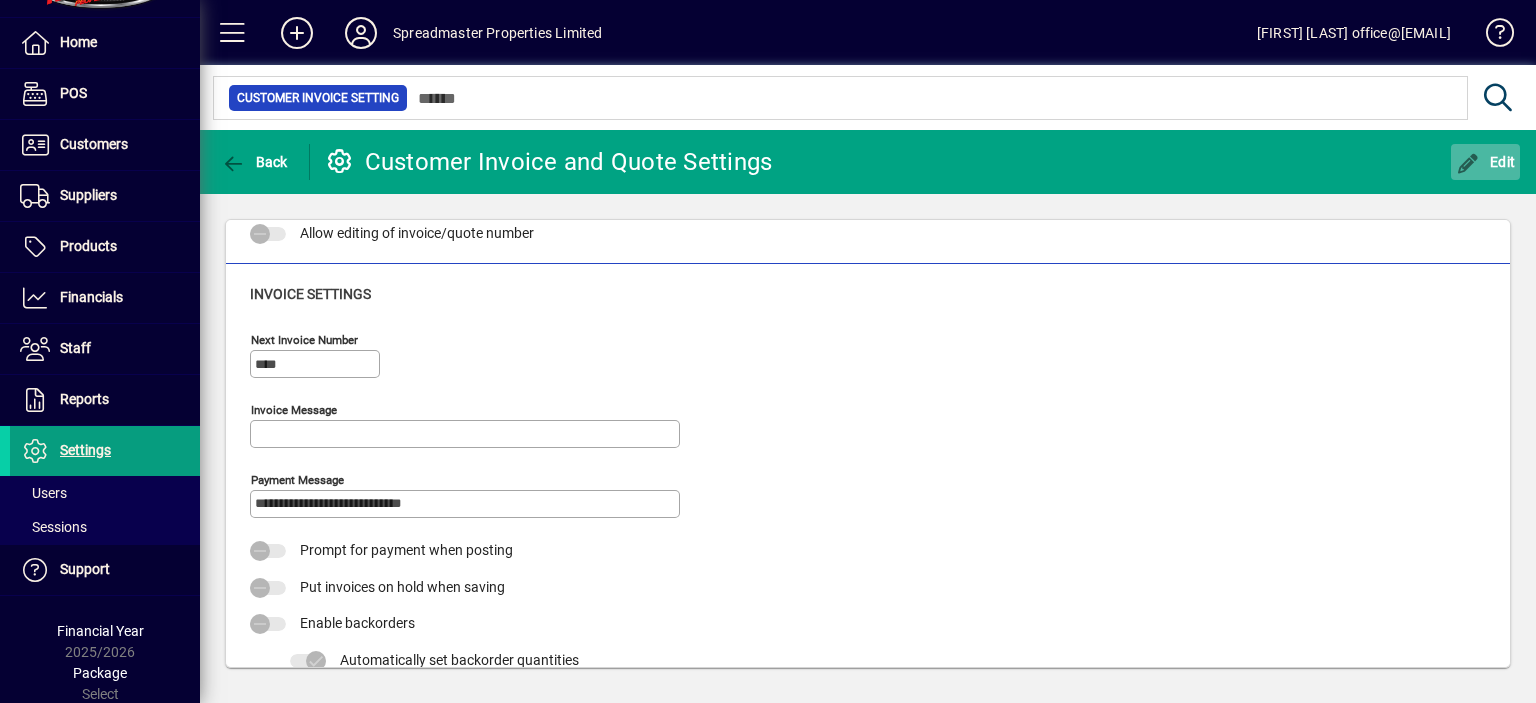 click on "Edit" 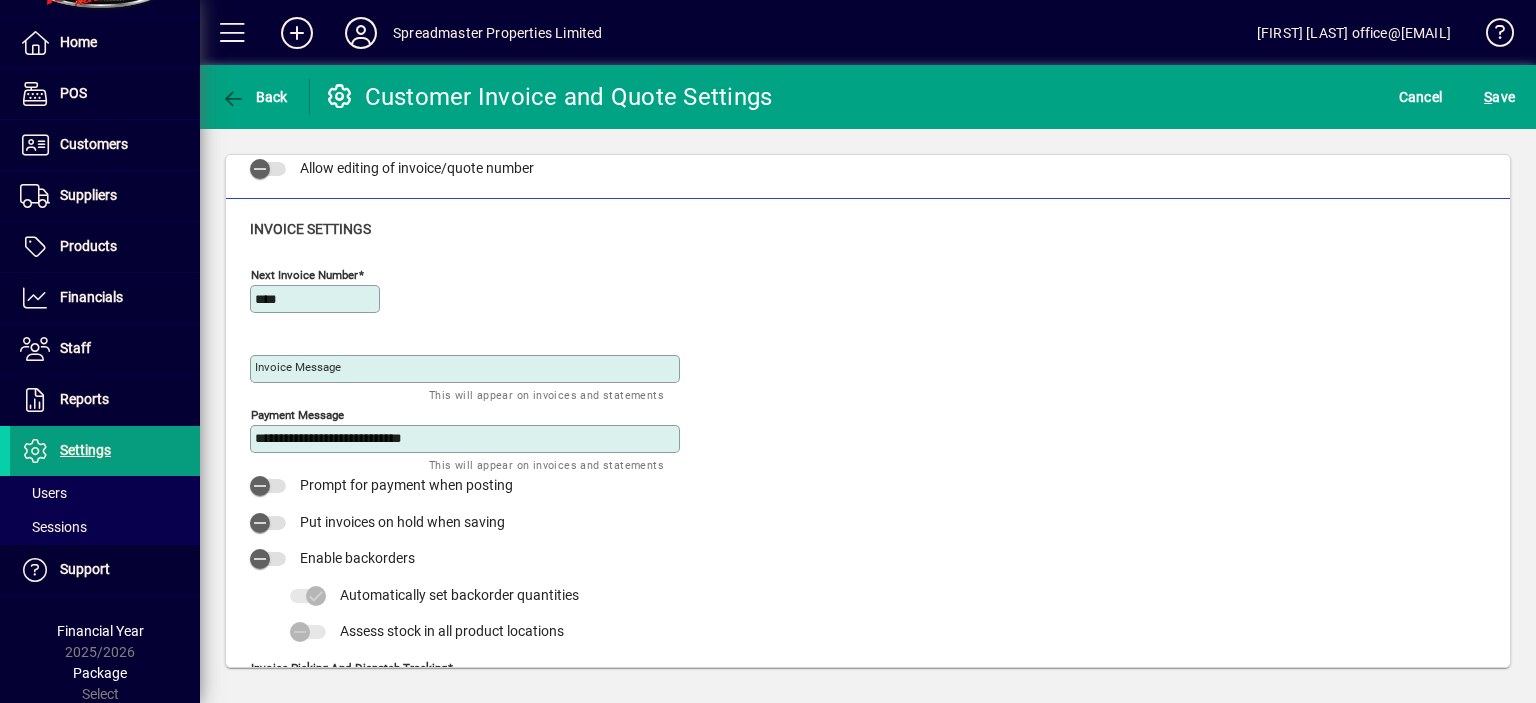 click on "Invoice Message" at bounding box center (298, 367) 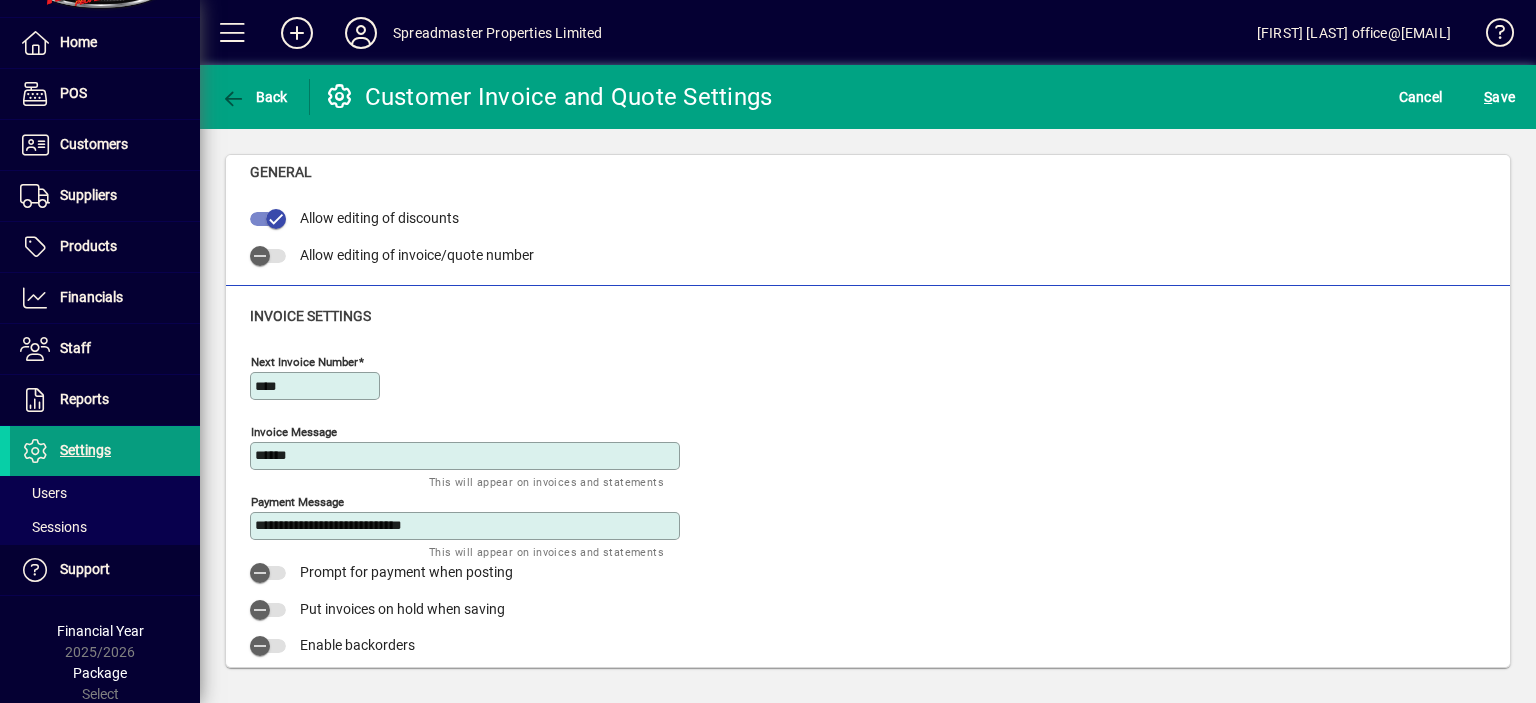 scroll, scrollTop: 0, scrollLeft: 0, axis: both 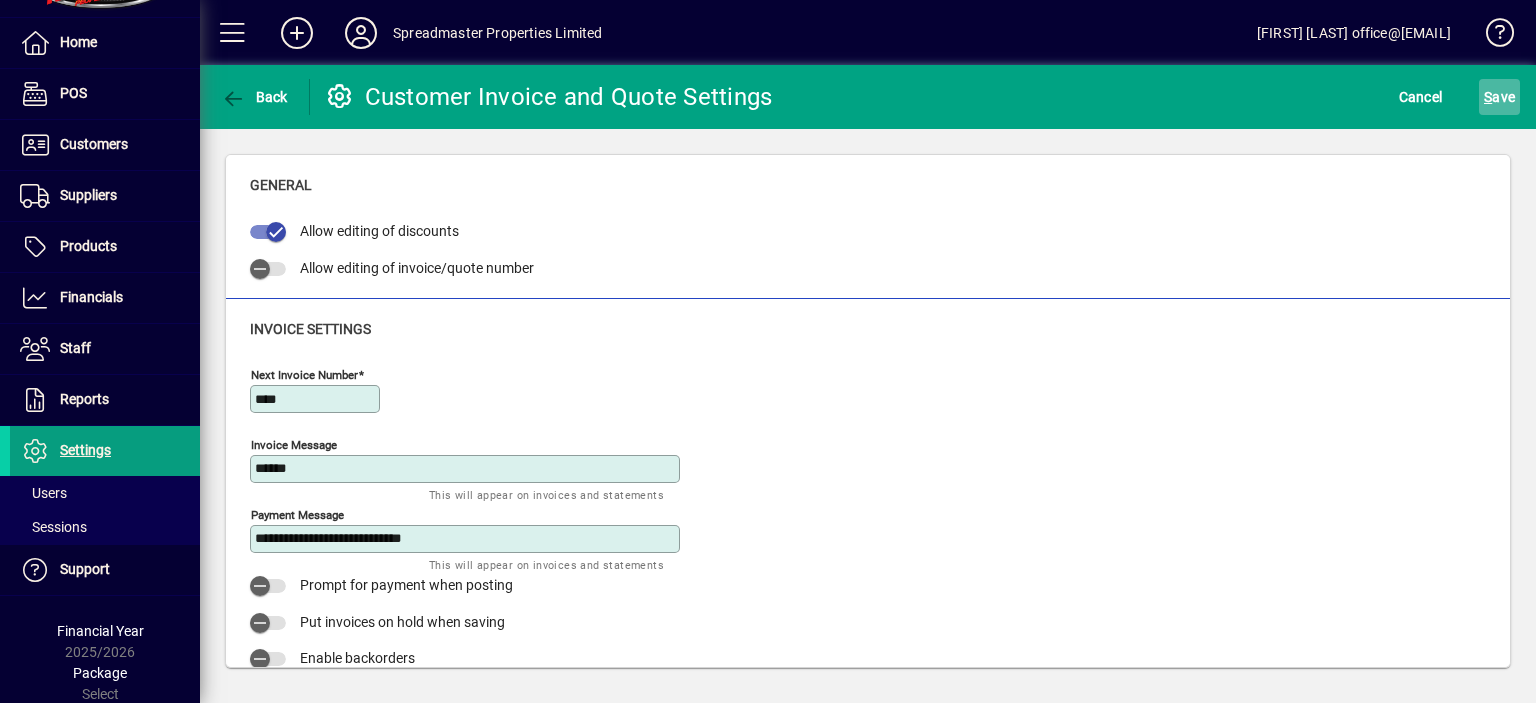 type on "******" 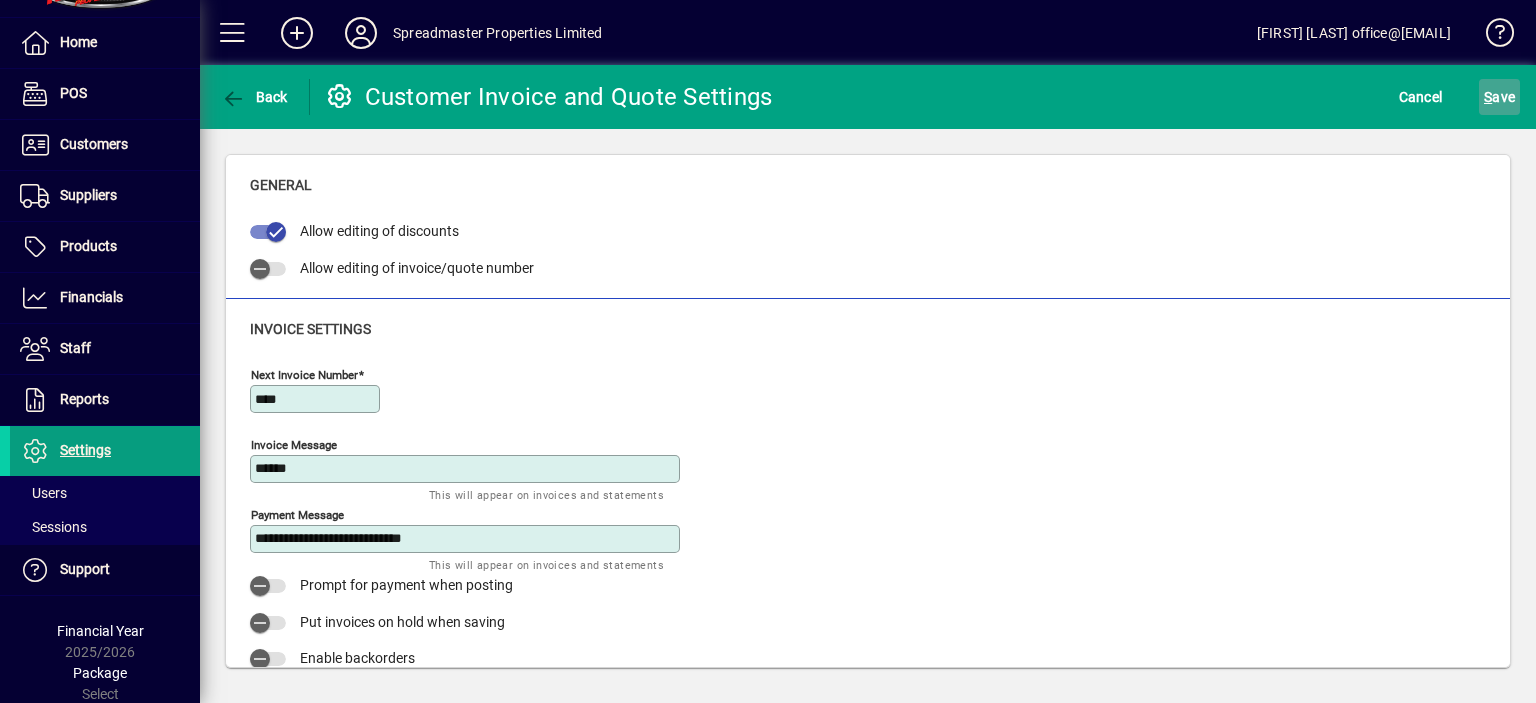 click on "S ave" 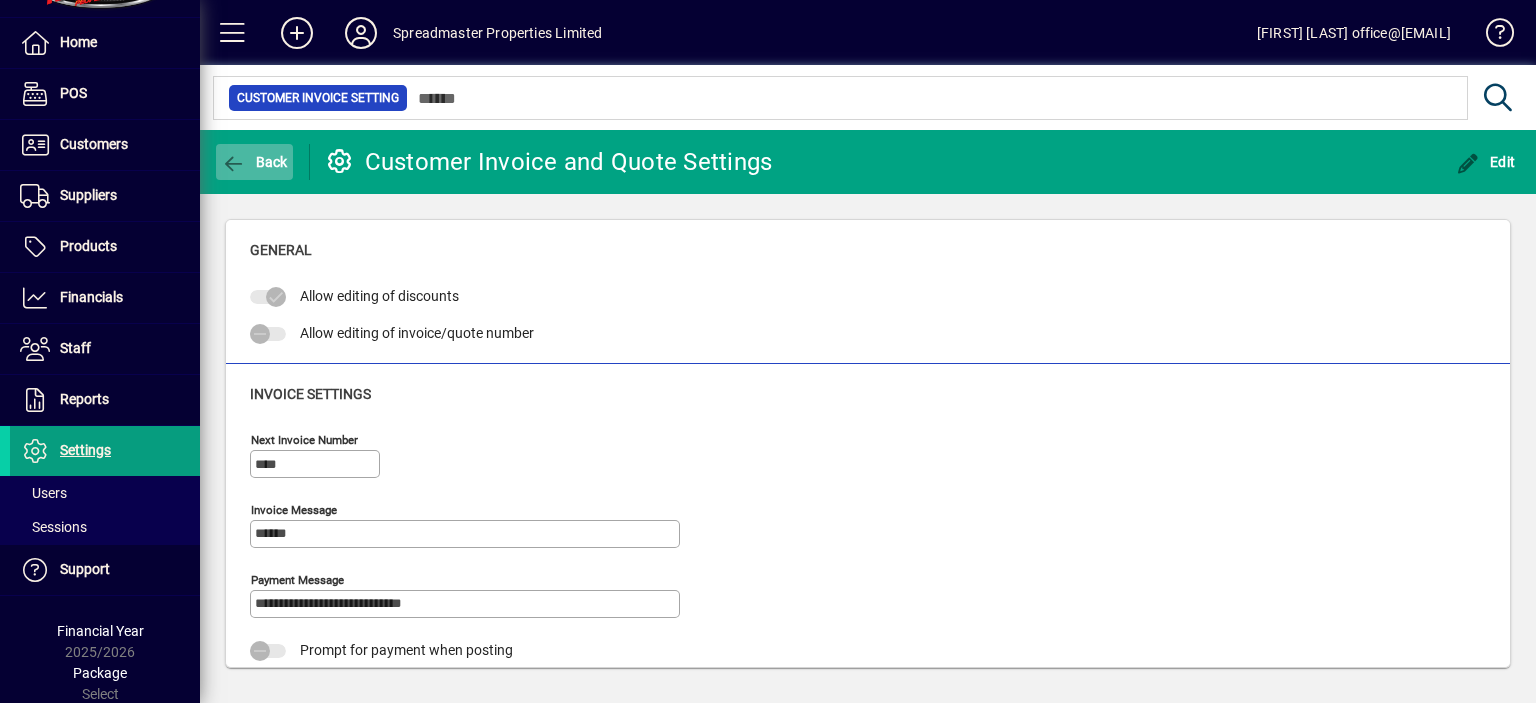 click on "Back" 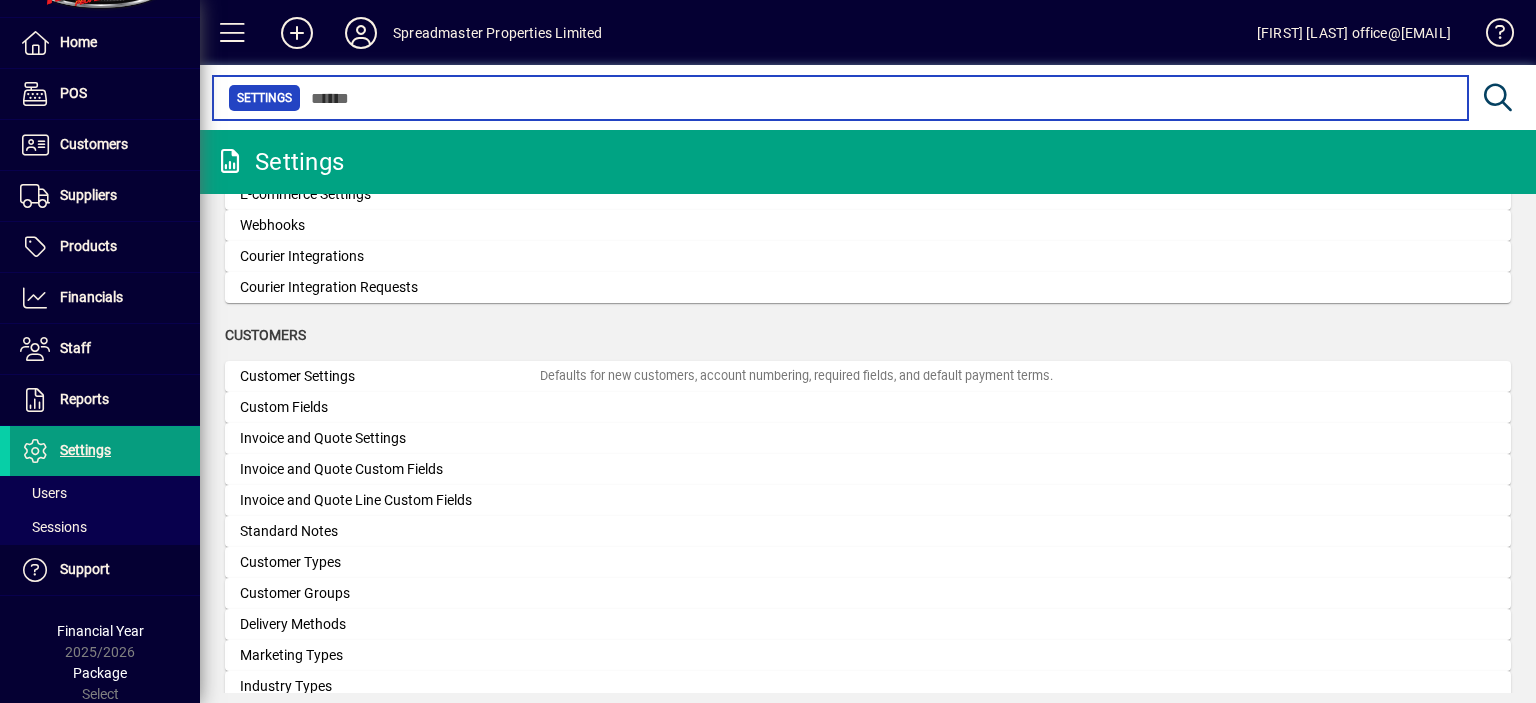scroll, scrollTop: 1000, scrollLeft: 0, axis: vertical 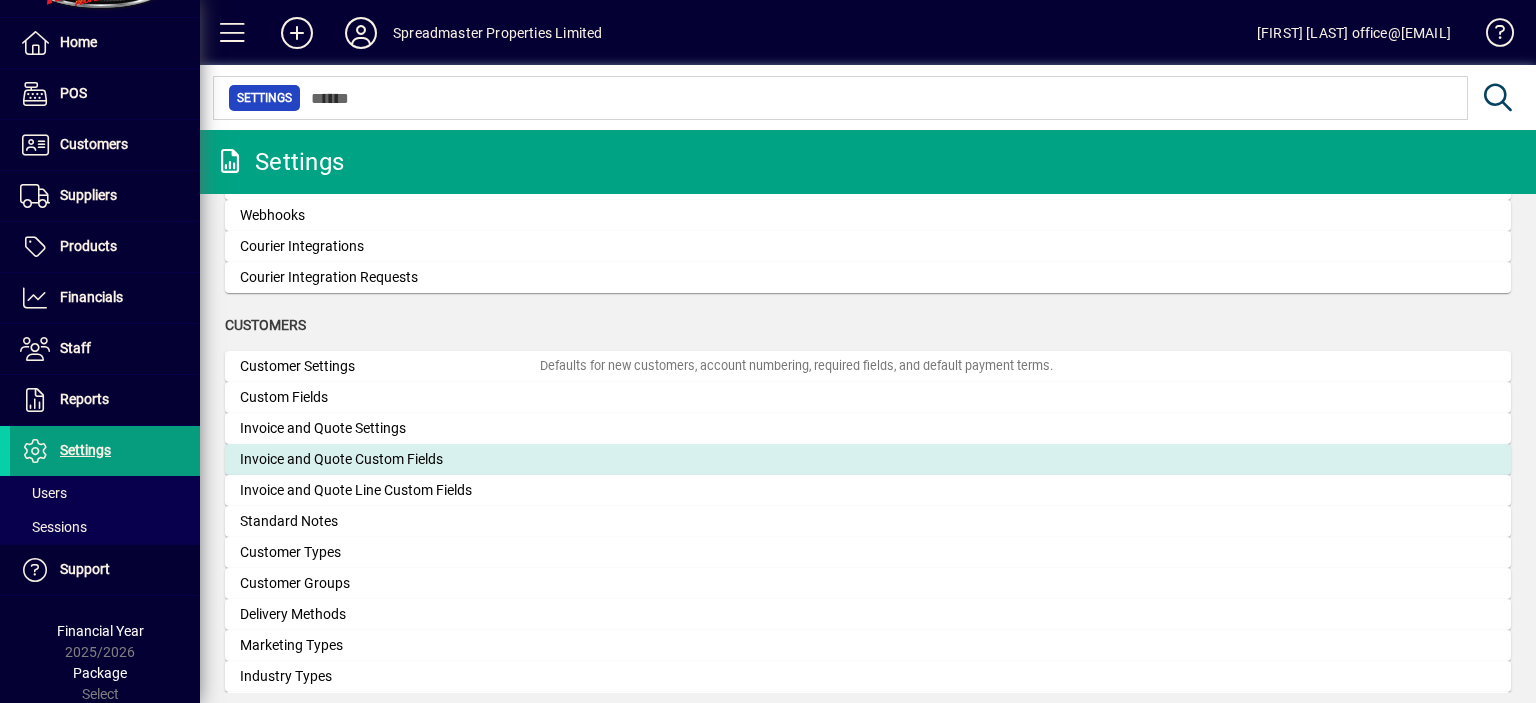 click on "Invoice and Quote Custom Fields" 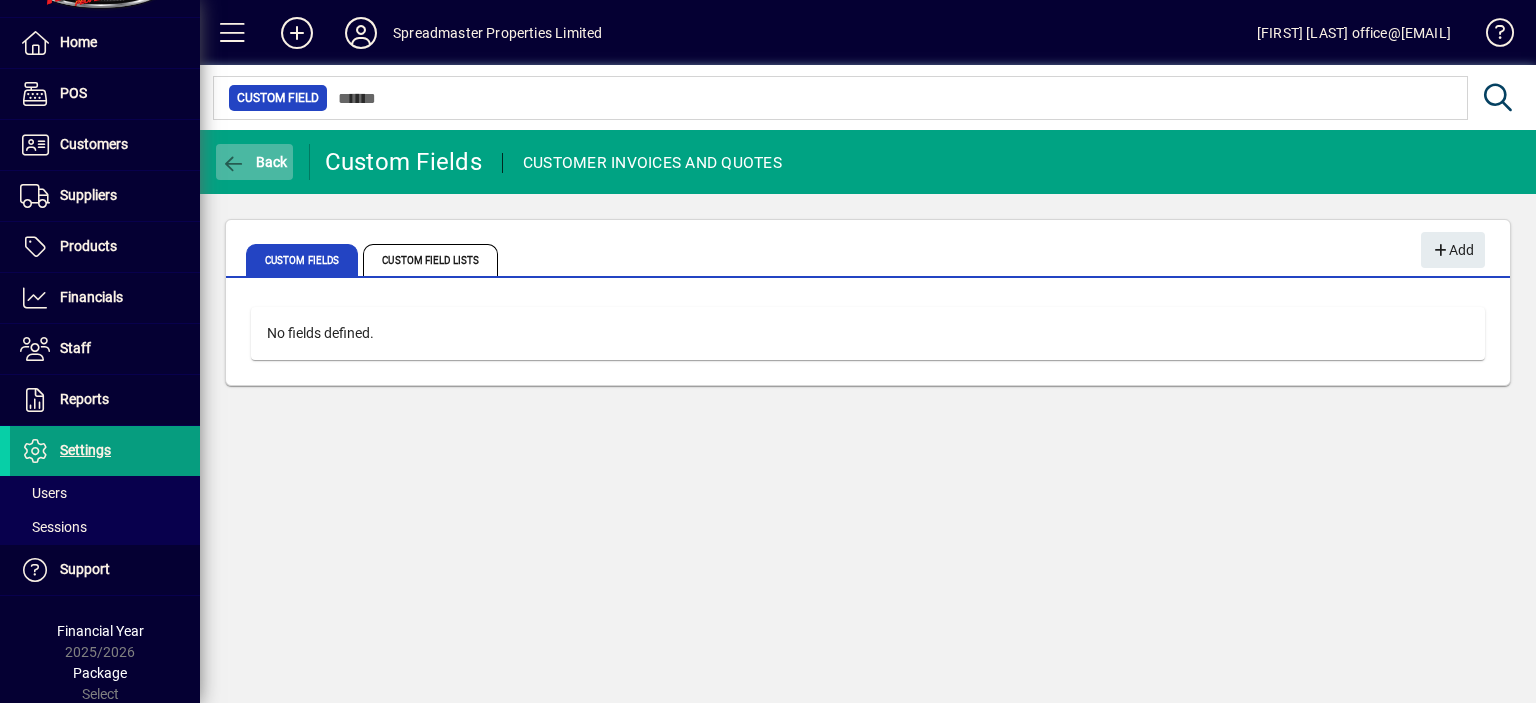 click on "Back" 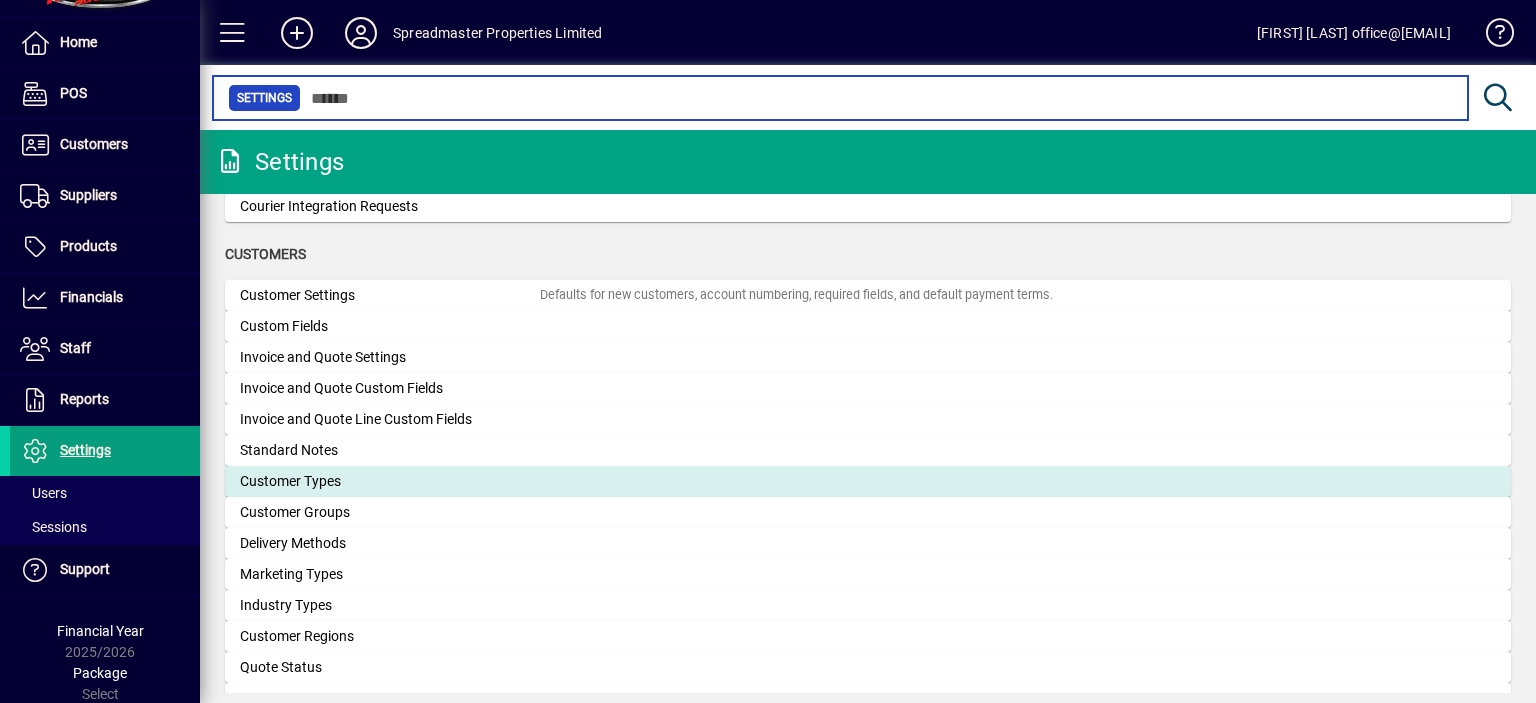 scroll, scrollTop: 1100, scrollLeft: 0, axis: vertical 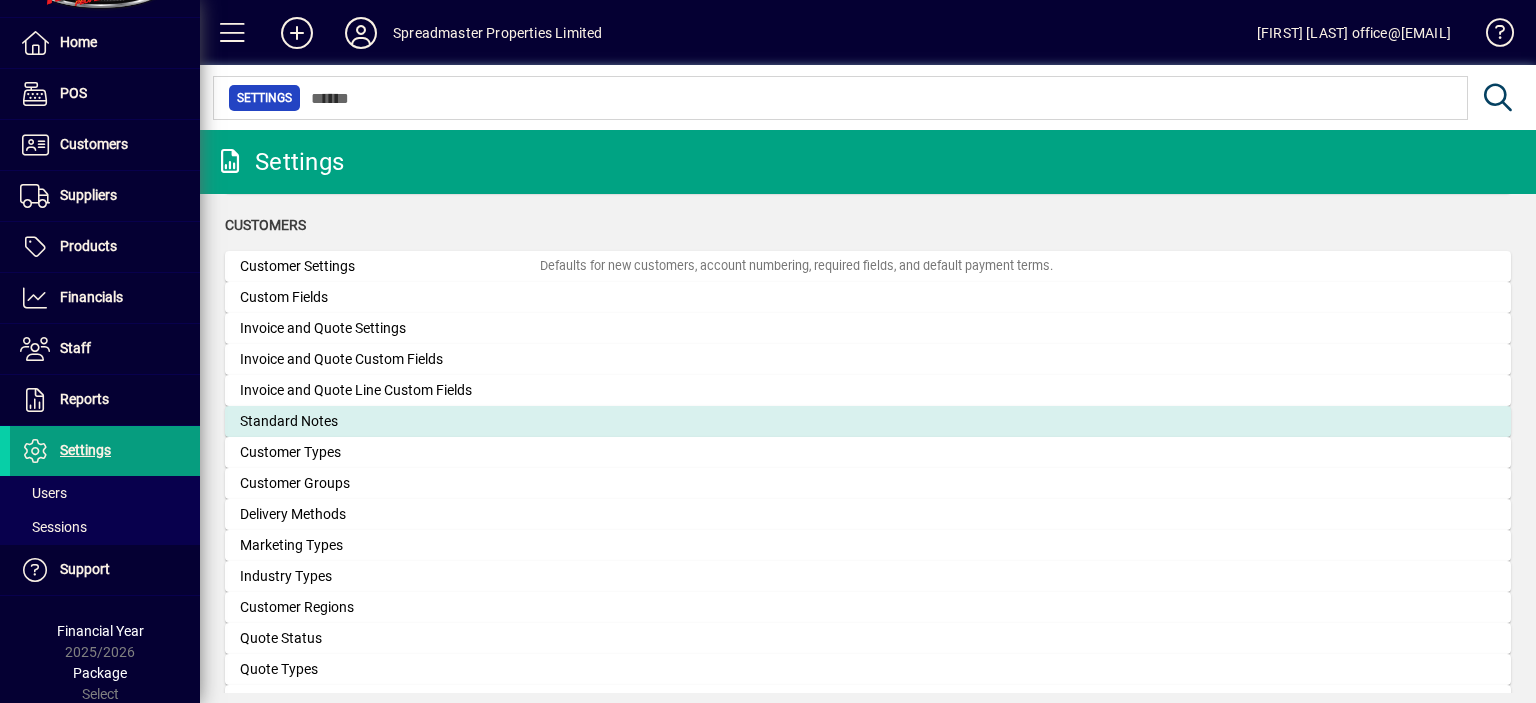 click on "Standard Notes" 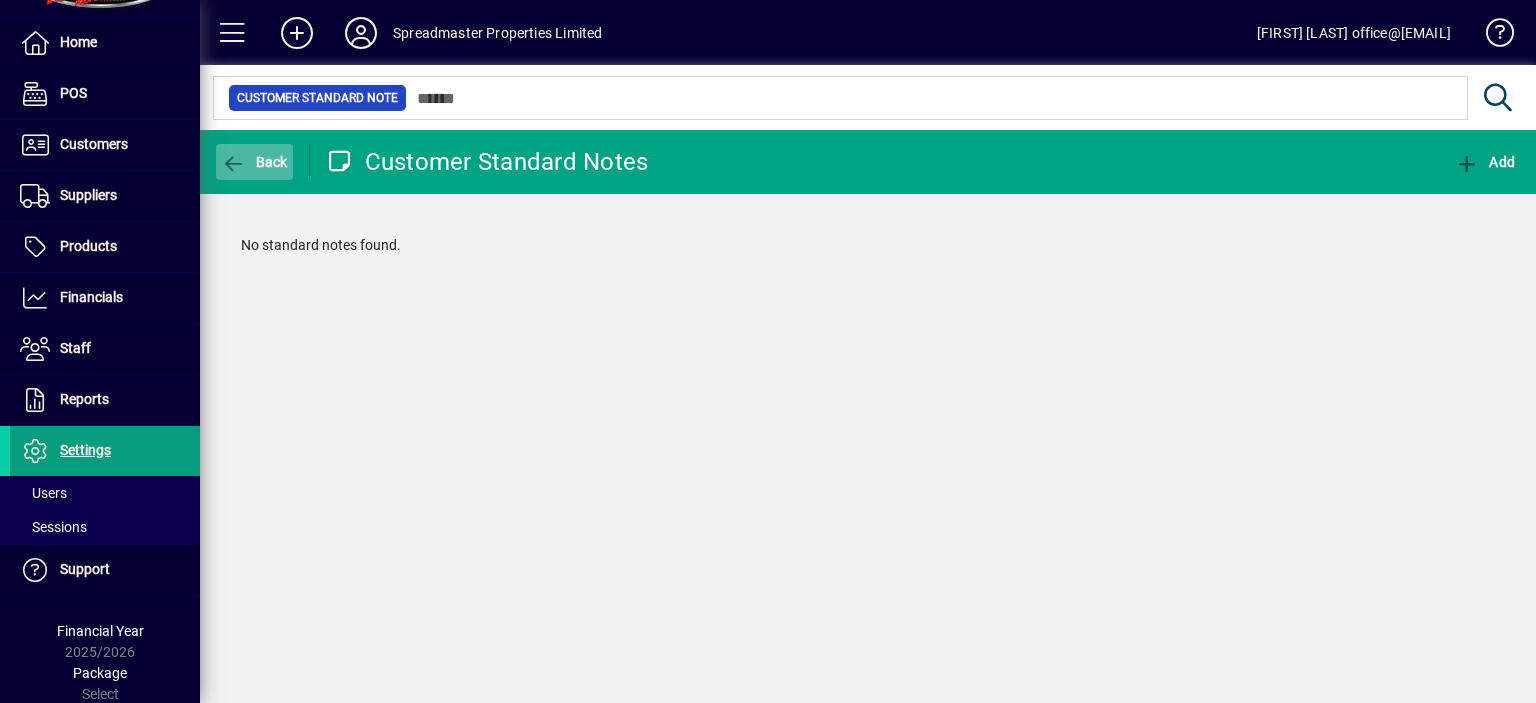 click on "Back" 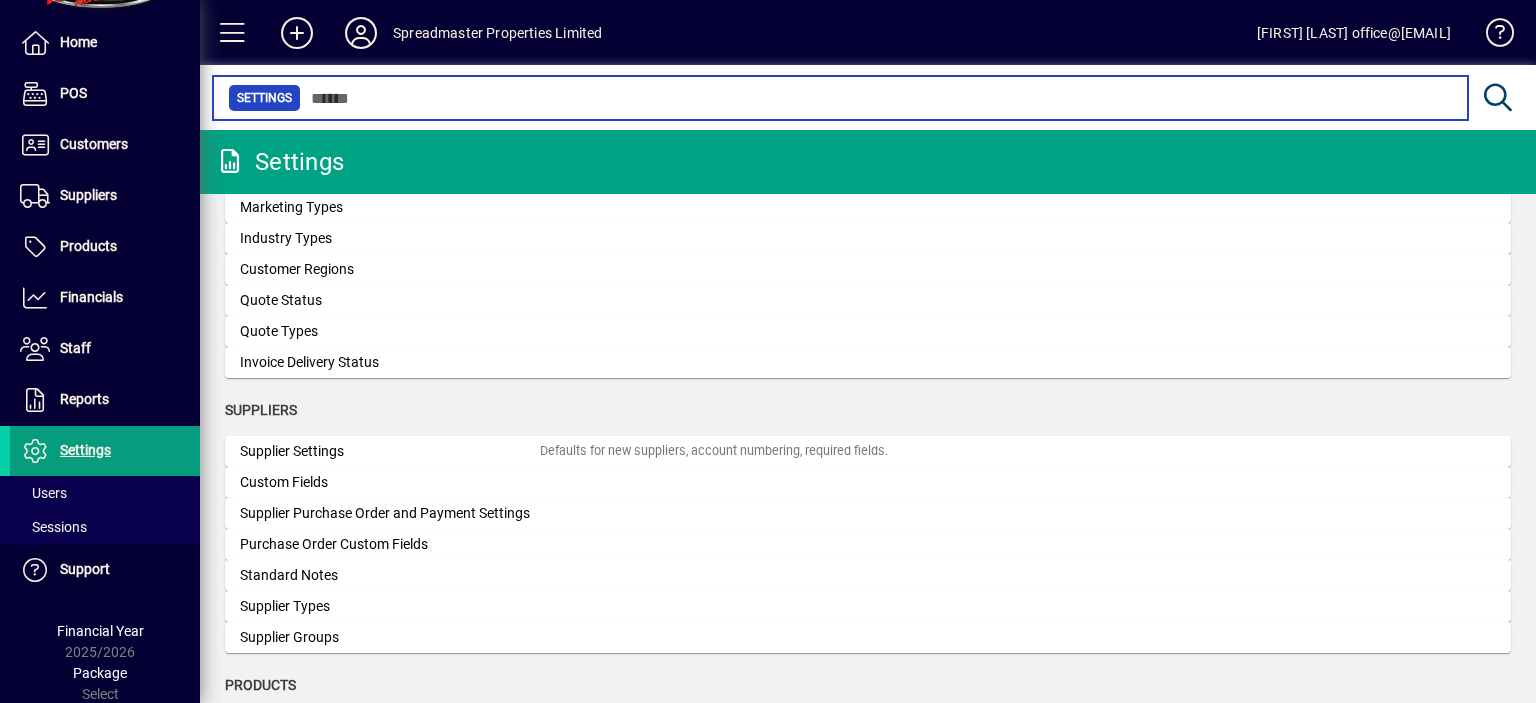 scroll, scrollTop: 1500, scrollLeft: 0, axis: vertical 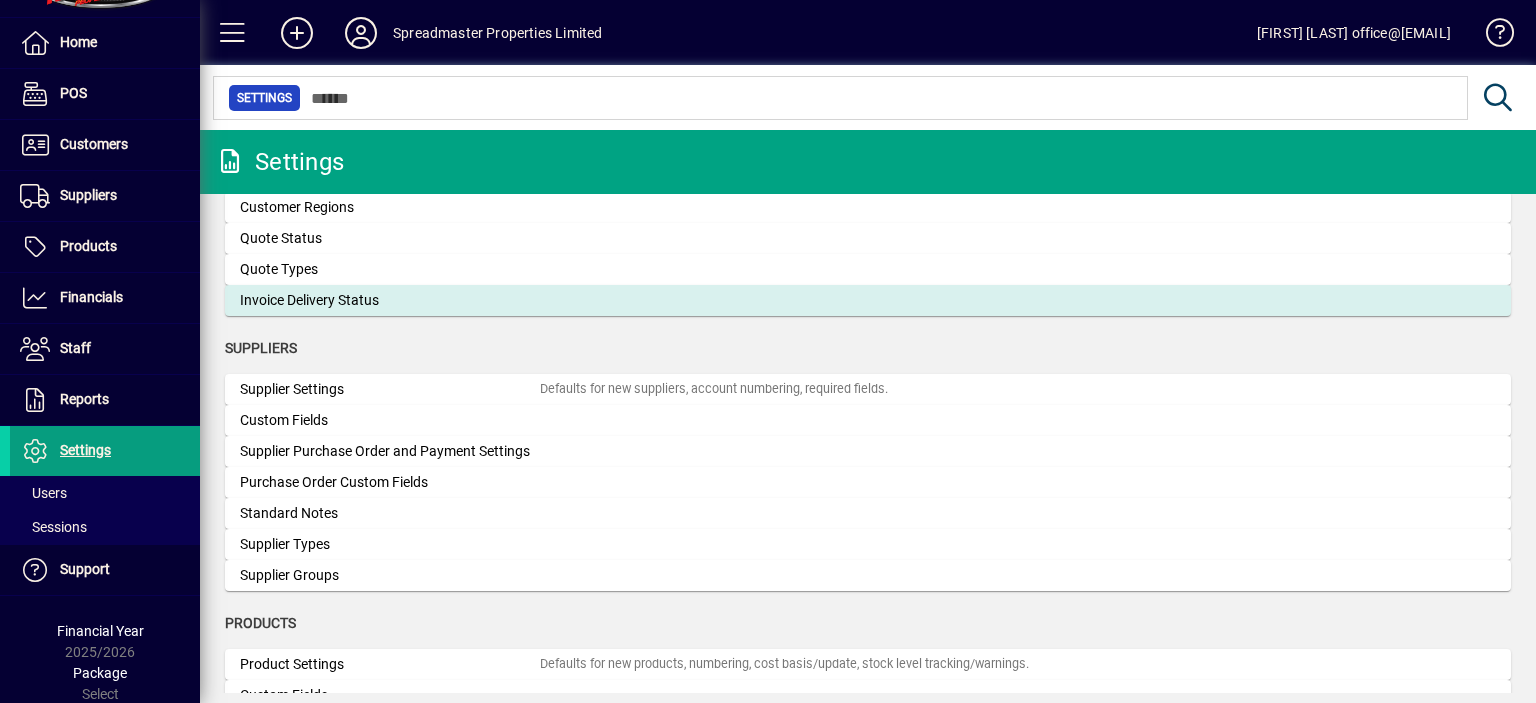 click on "Invoice Delivery Status" 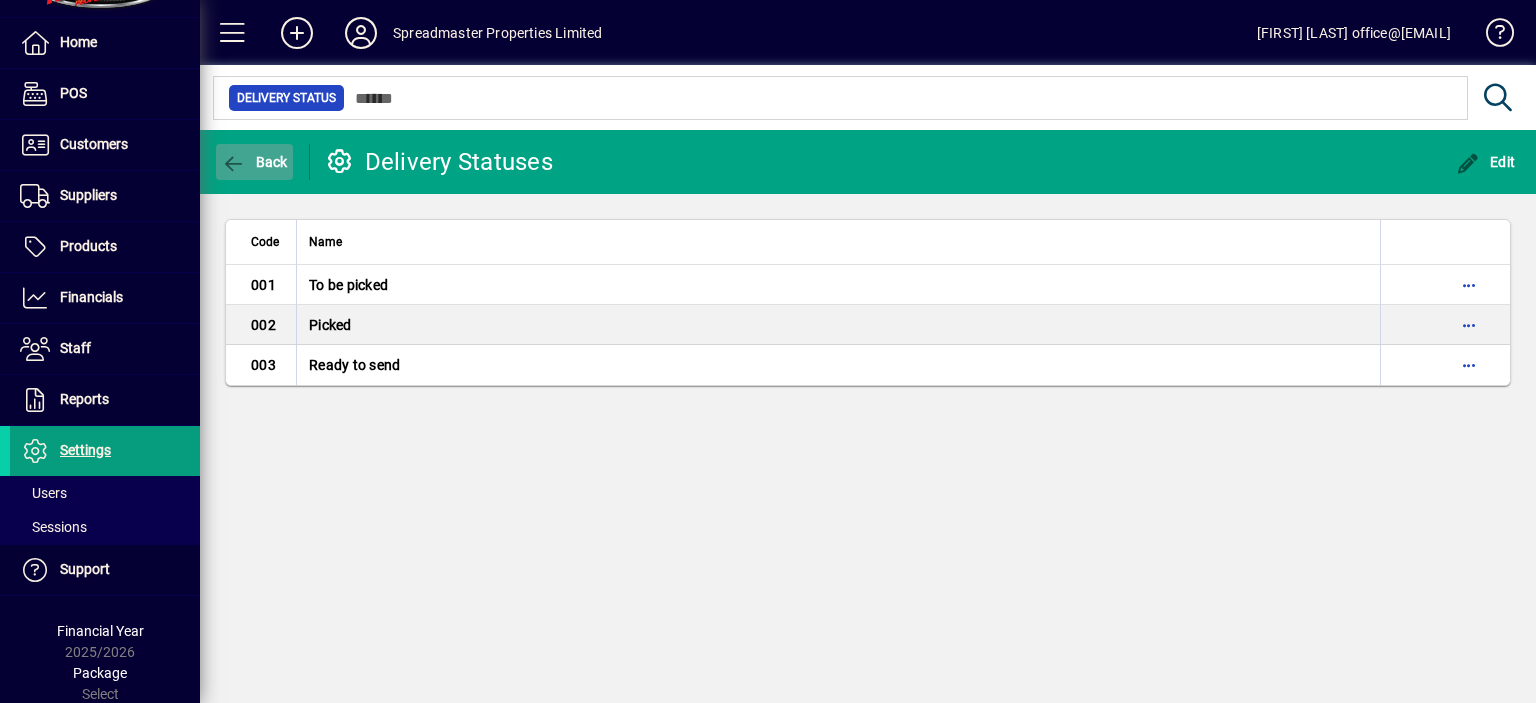 click on "Back" 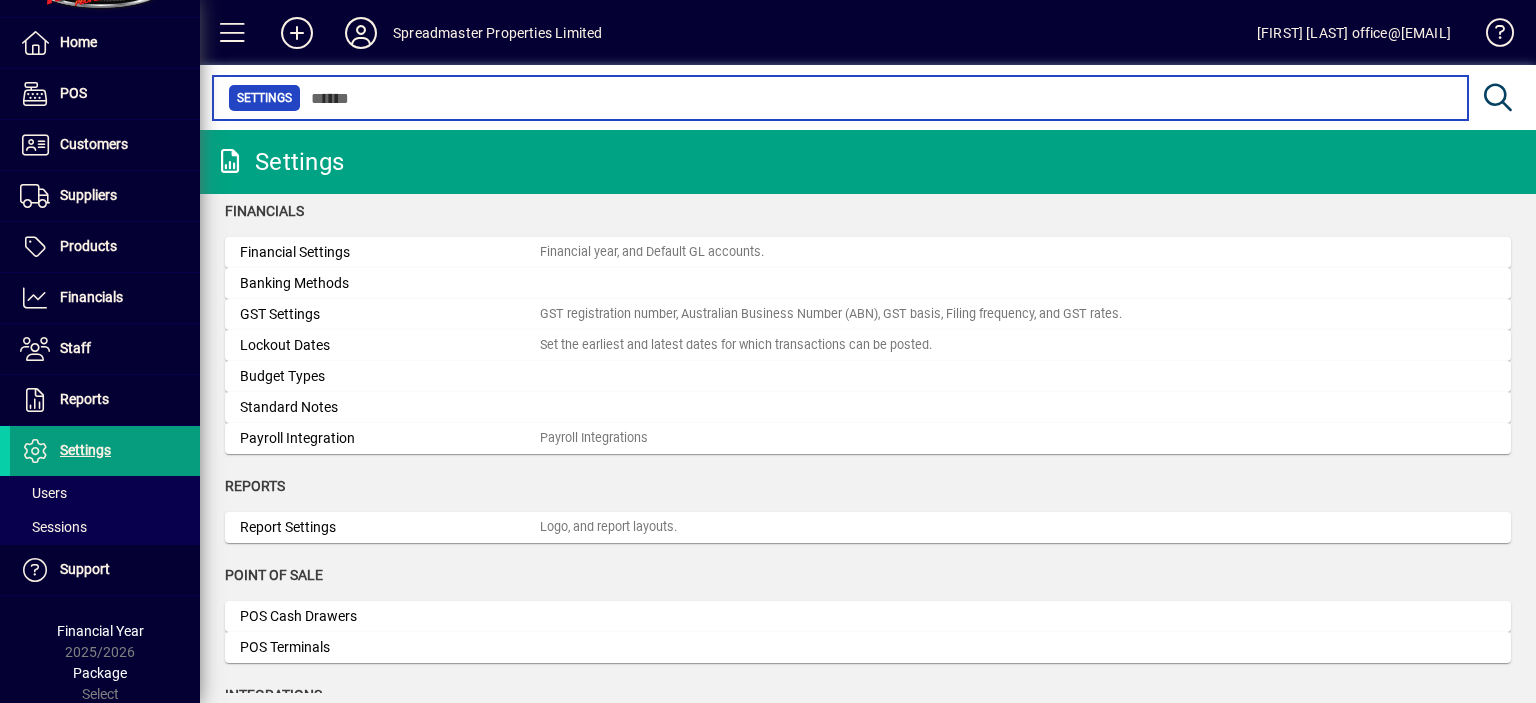 scroll, scrollTop: 0, scrollLeft: 0, axis: both 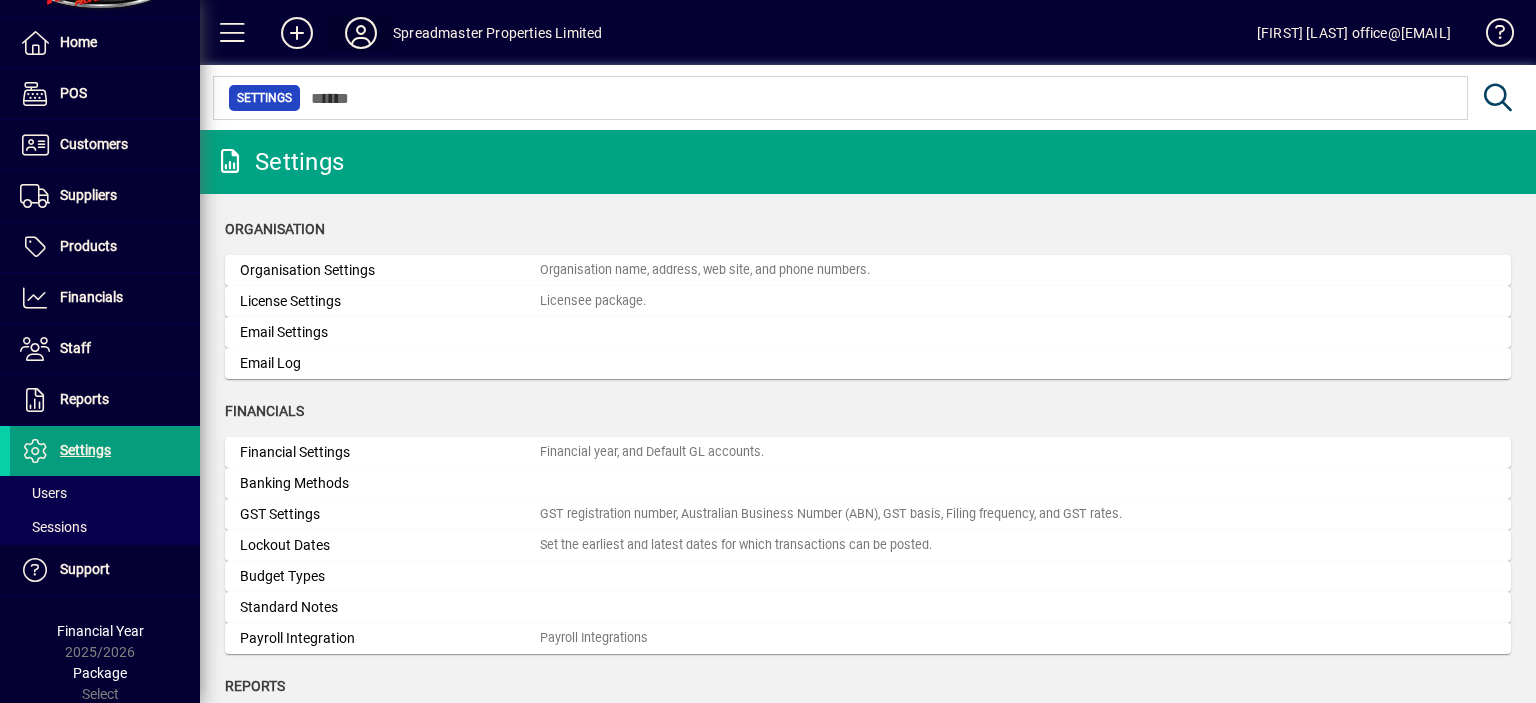 click 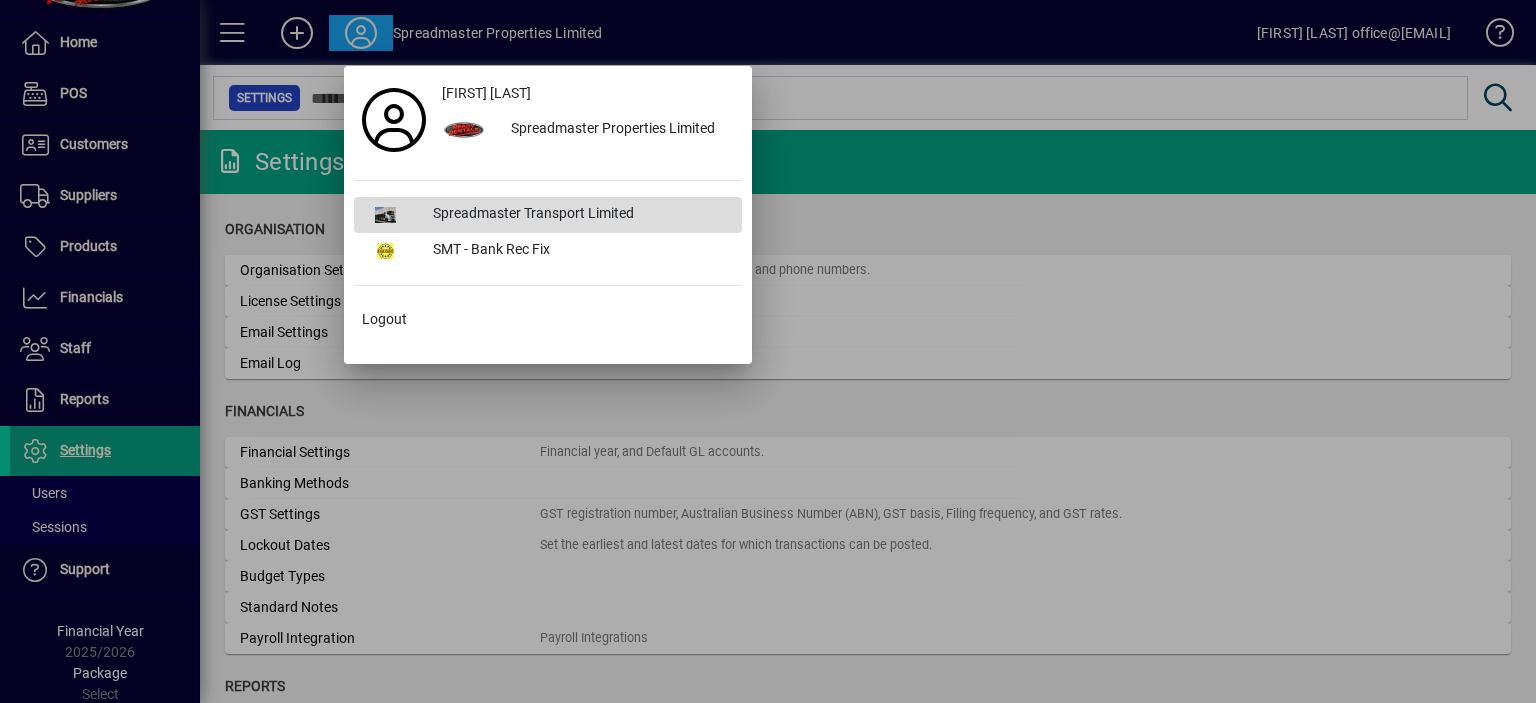 click on "Spreadmaster Transport Limited" at bounding box center [579, 215] 